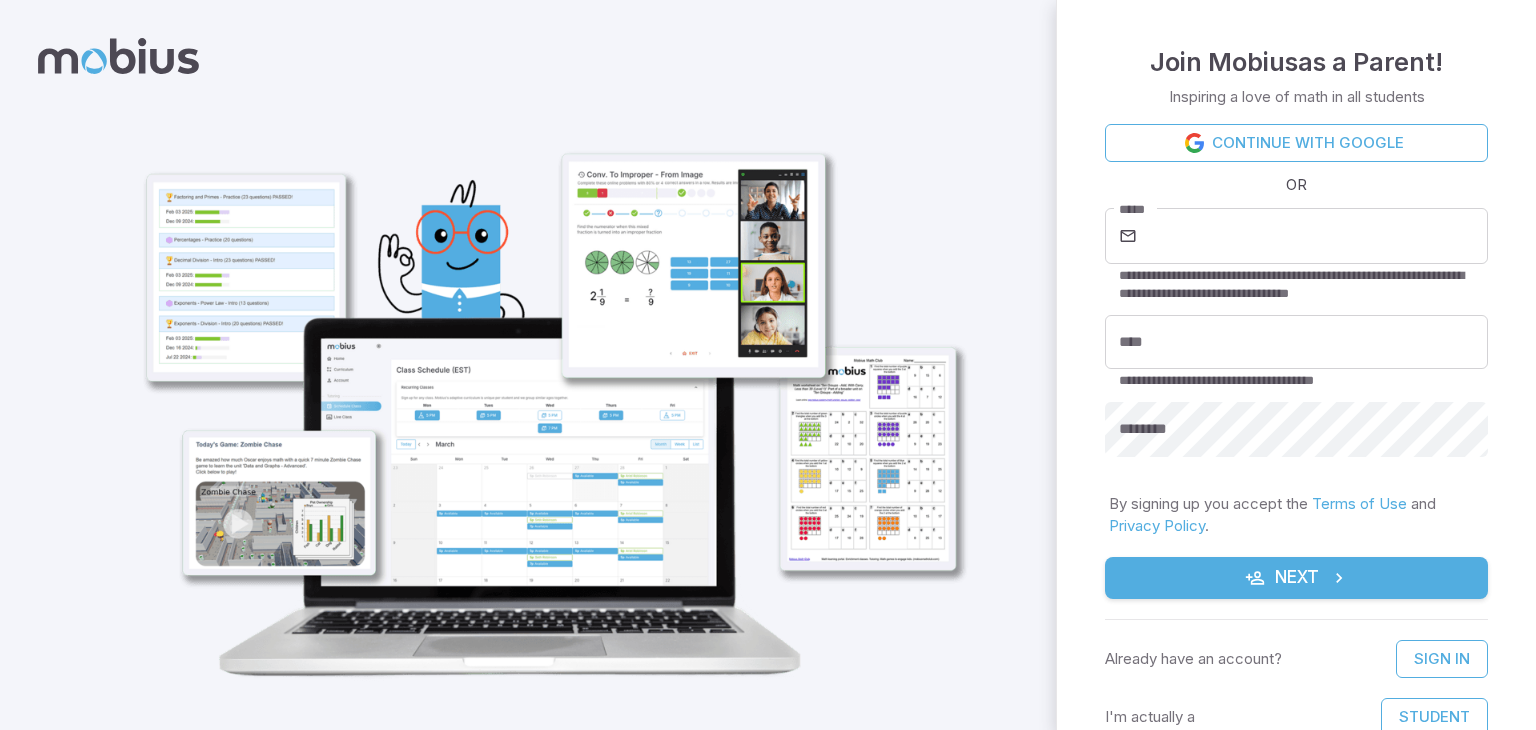 scroll, scrollTop: 0, scrollLeft: 0, axis: both 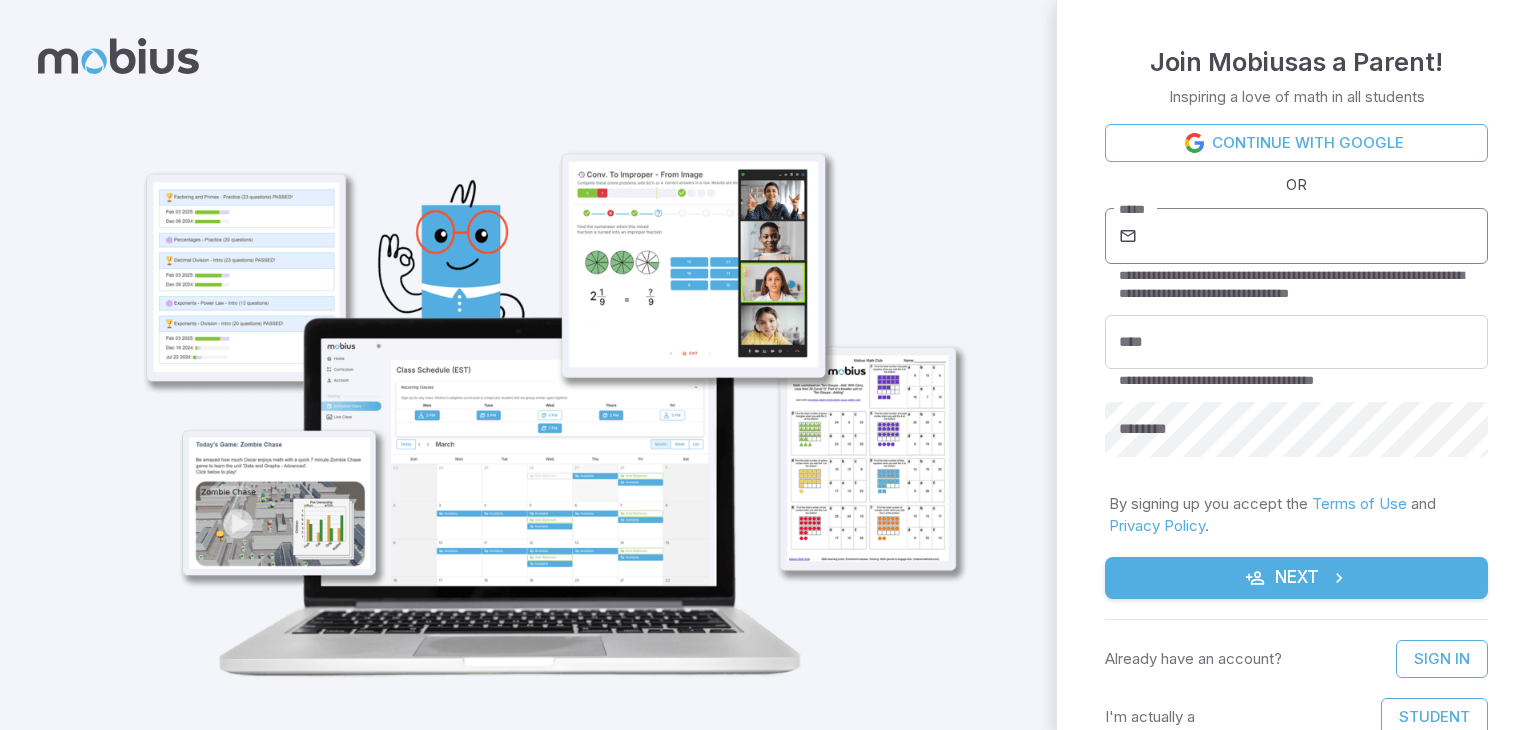 click on "*****" at bounding box center [1314, 236] 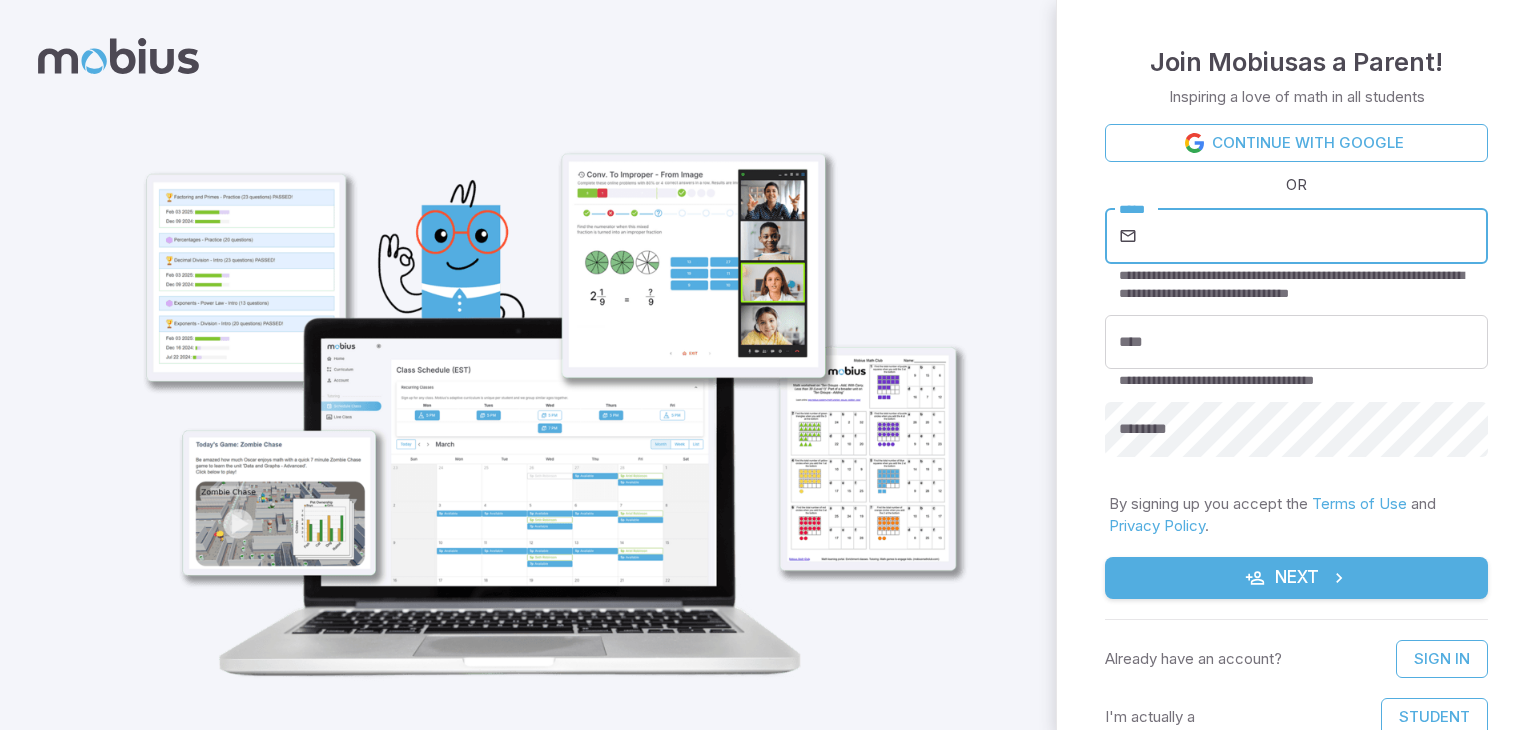 click on "*****" at bounding box center [1314, 236] 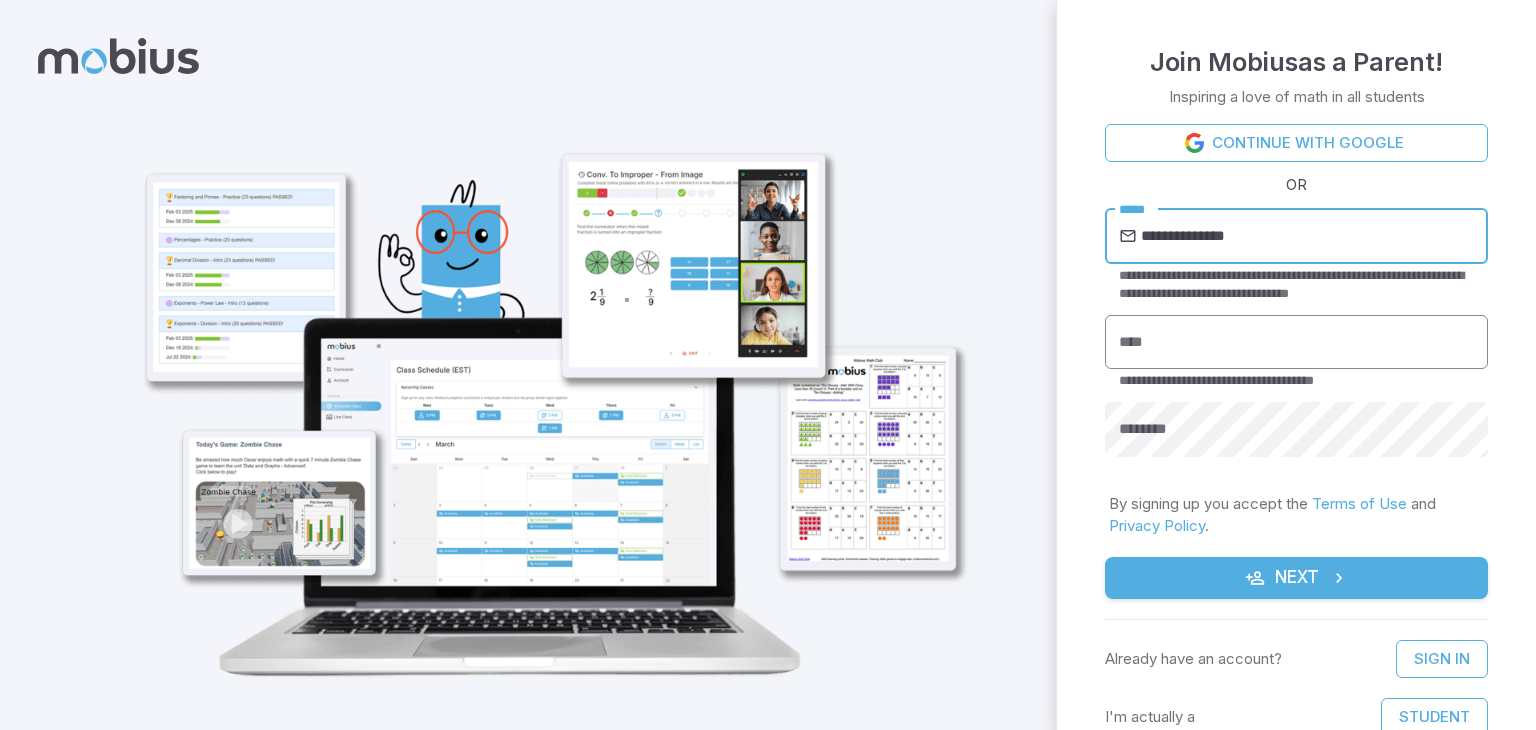 type on "**********" 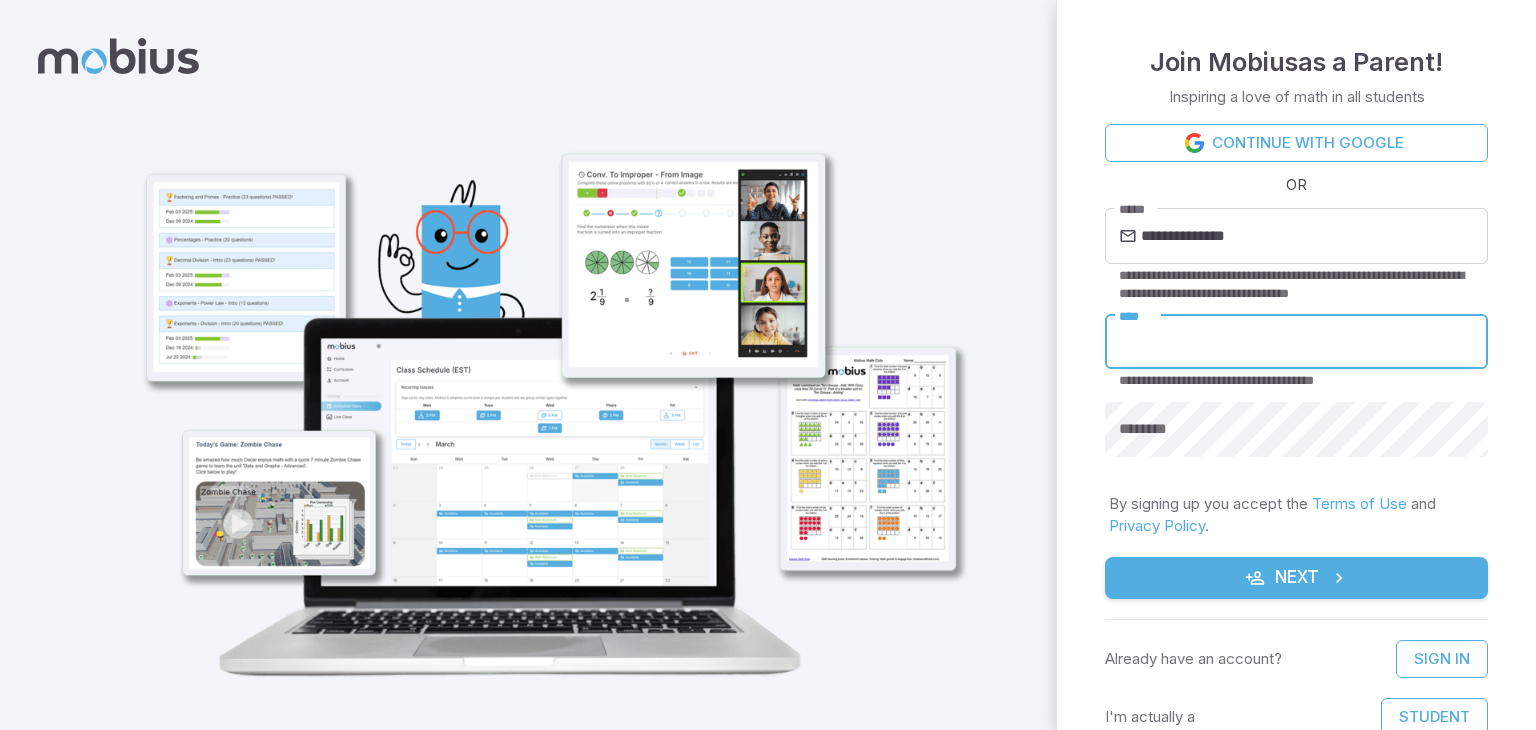 click on "****" at bounding box center [1296, 342] 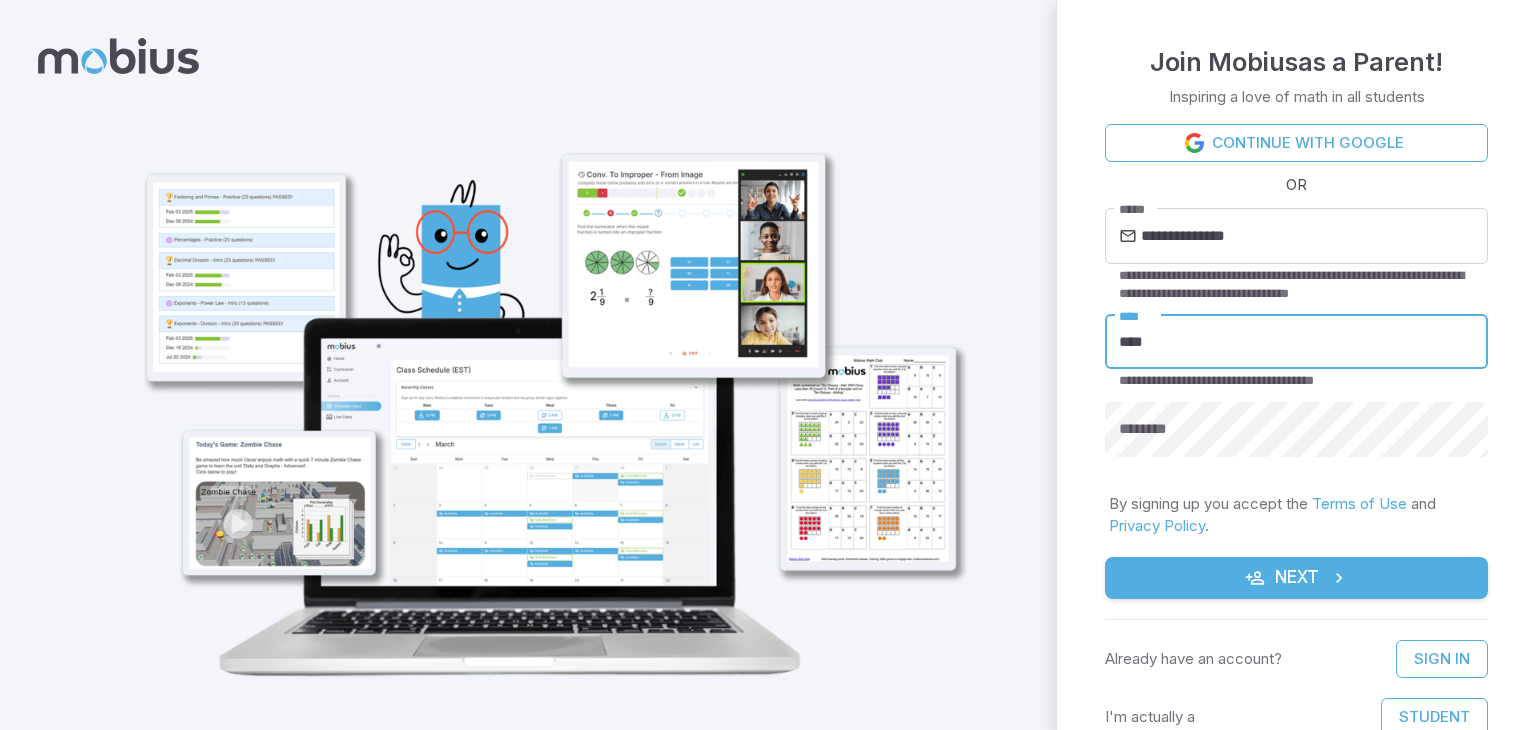 type on "****" 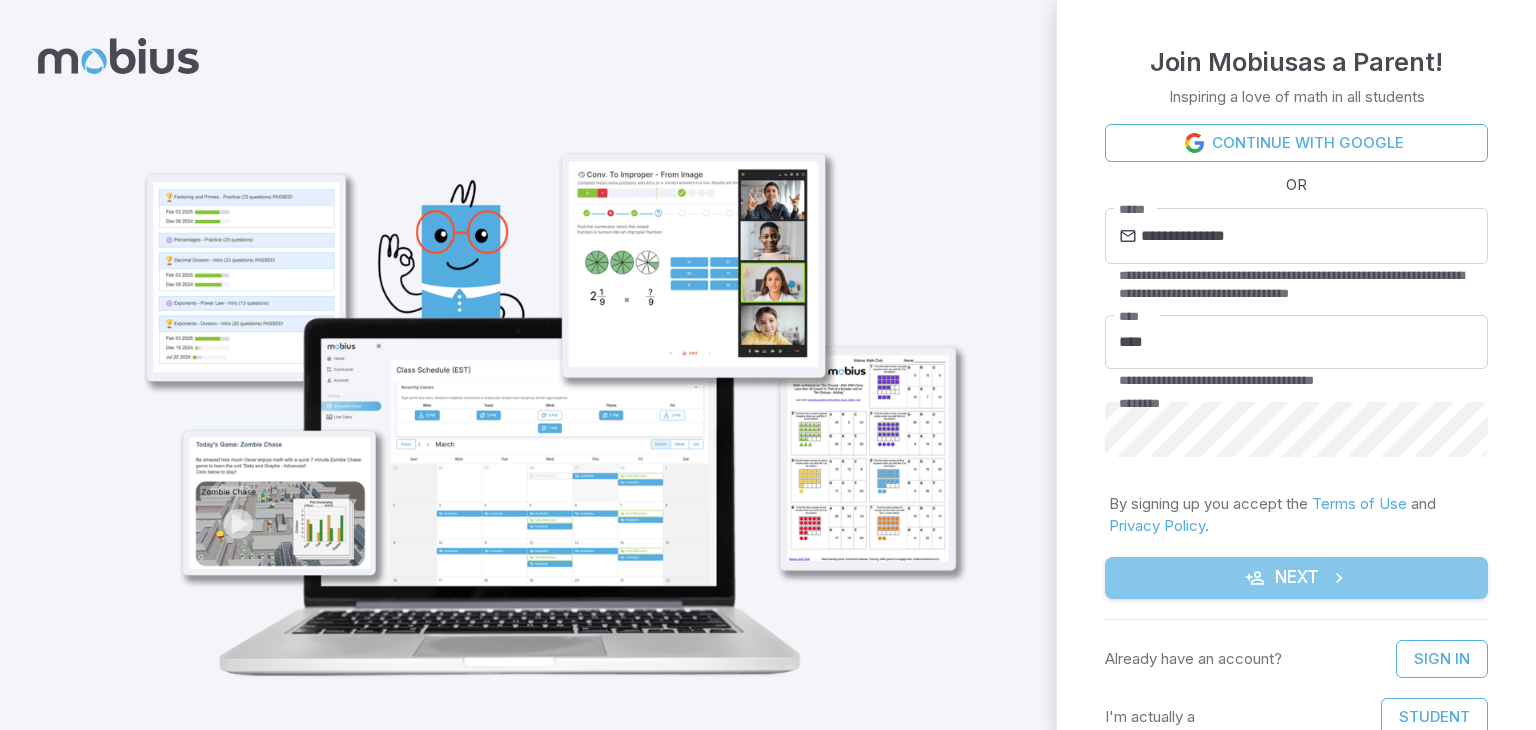 click at bounding box center (1339, 578) 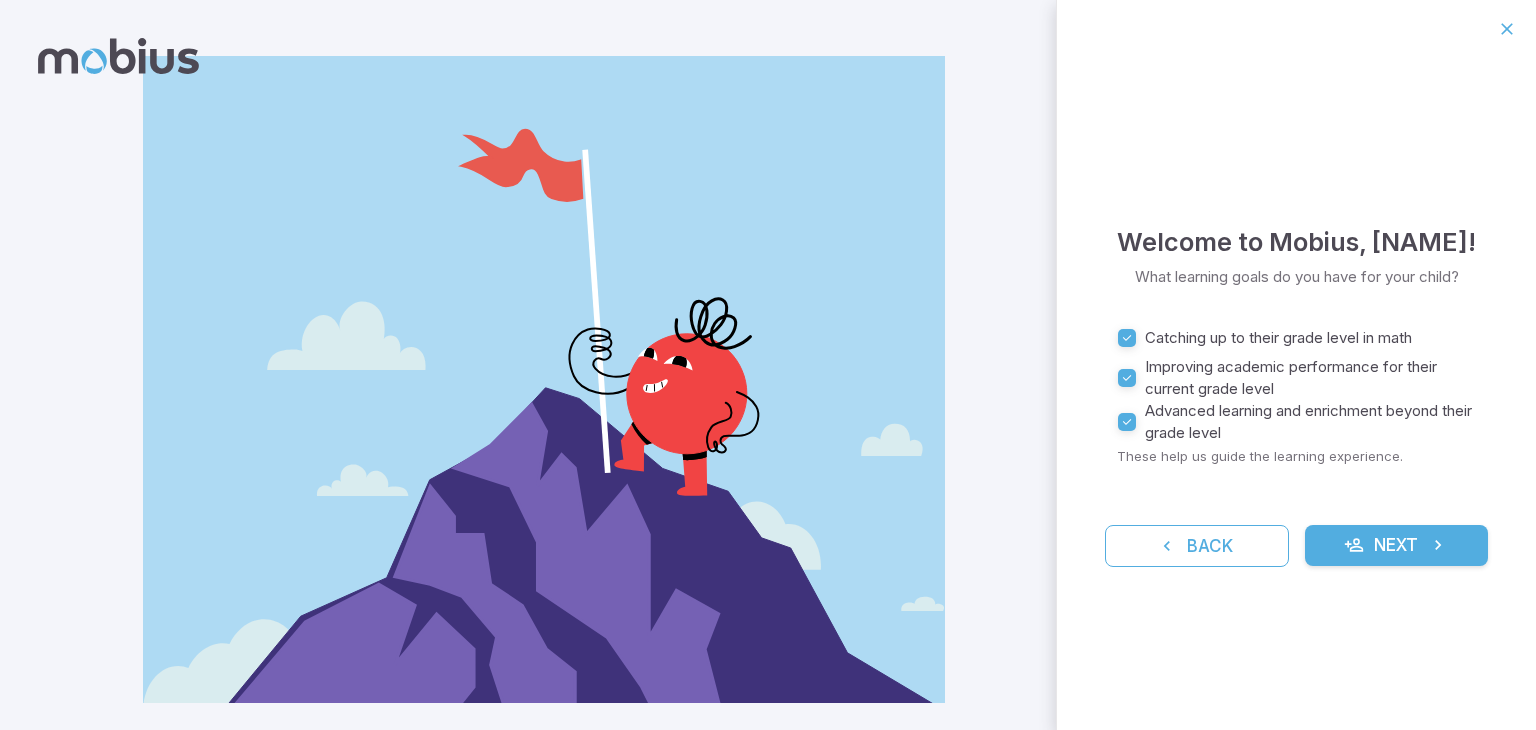 click on "Next" at bounding box center [1397, 546] 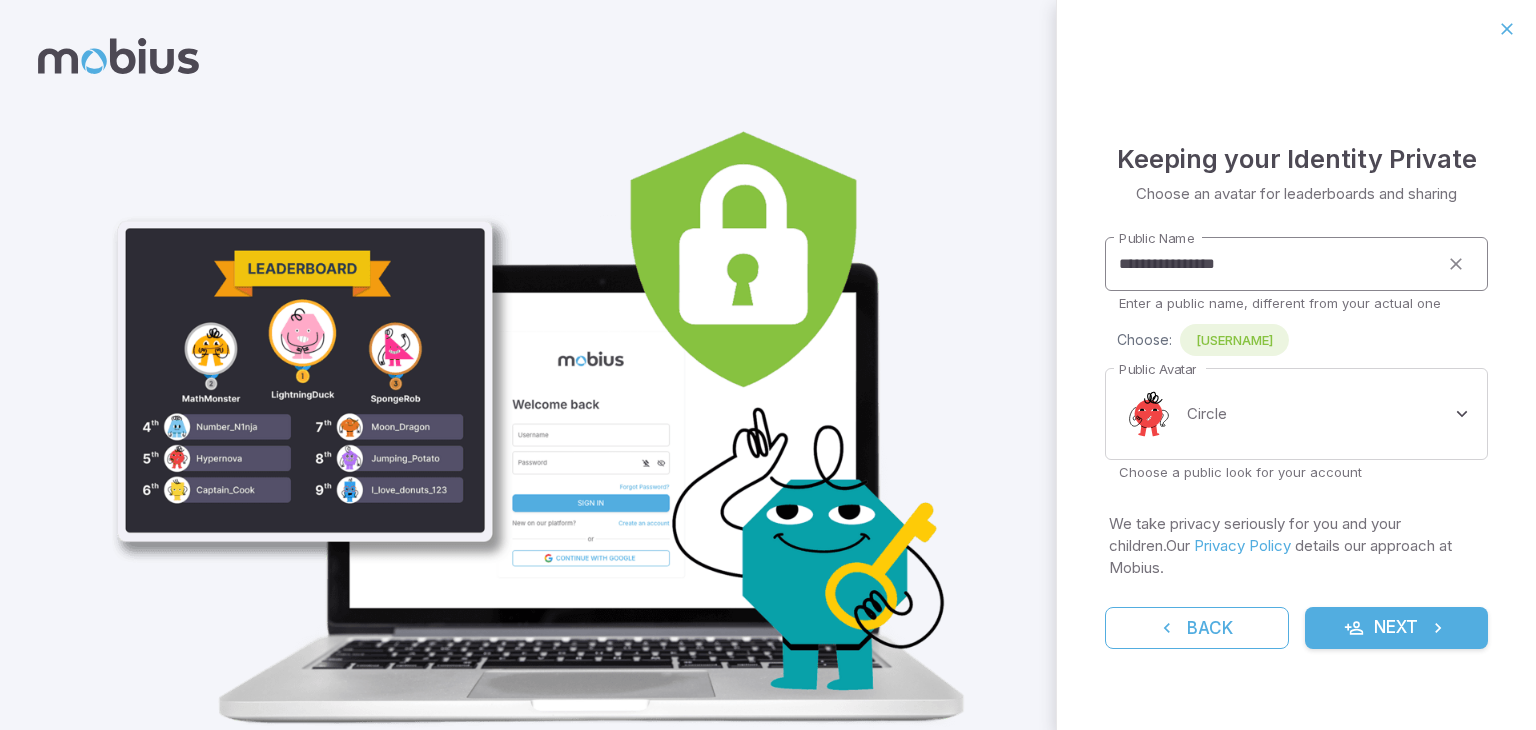 click on "**********" at bounding box center [1271, 264] 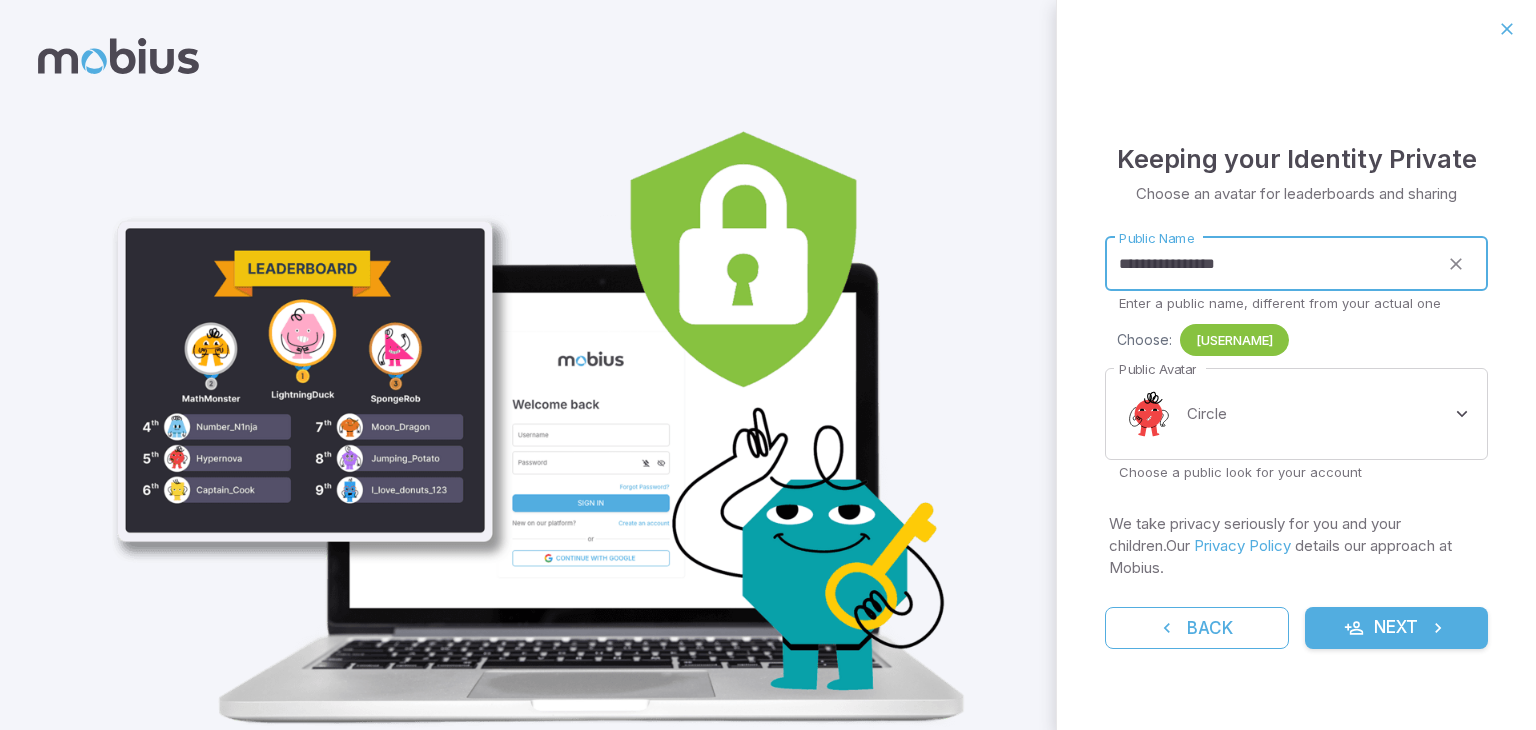 click on "[USERNAME]" at bounding box center (1234, 340) 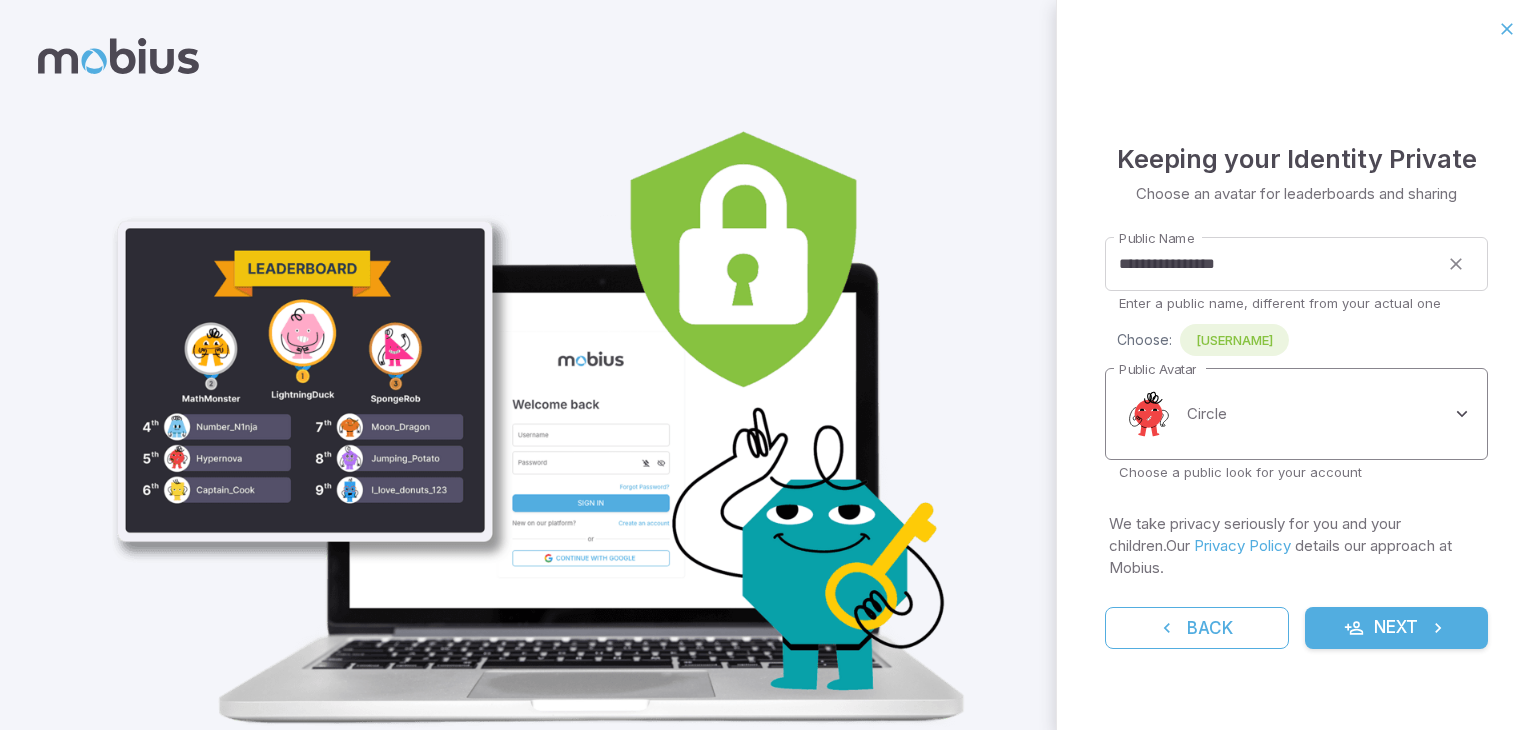 click on "**********" at bounding box center [768, 402] 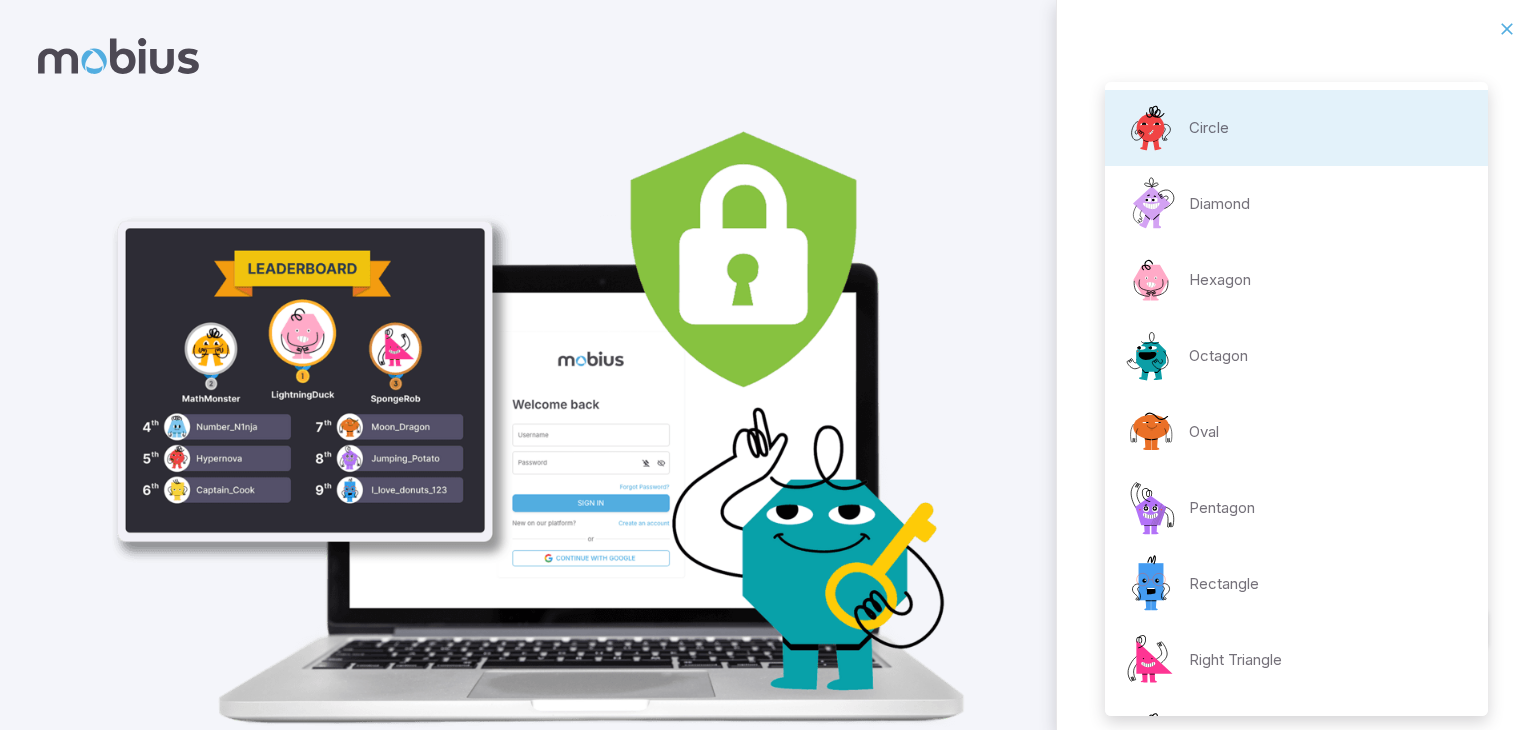 type 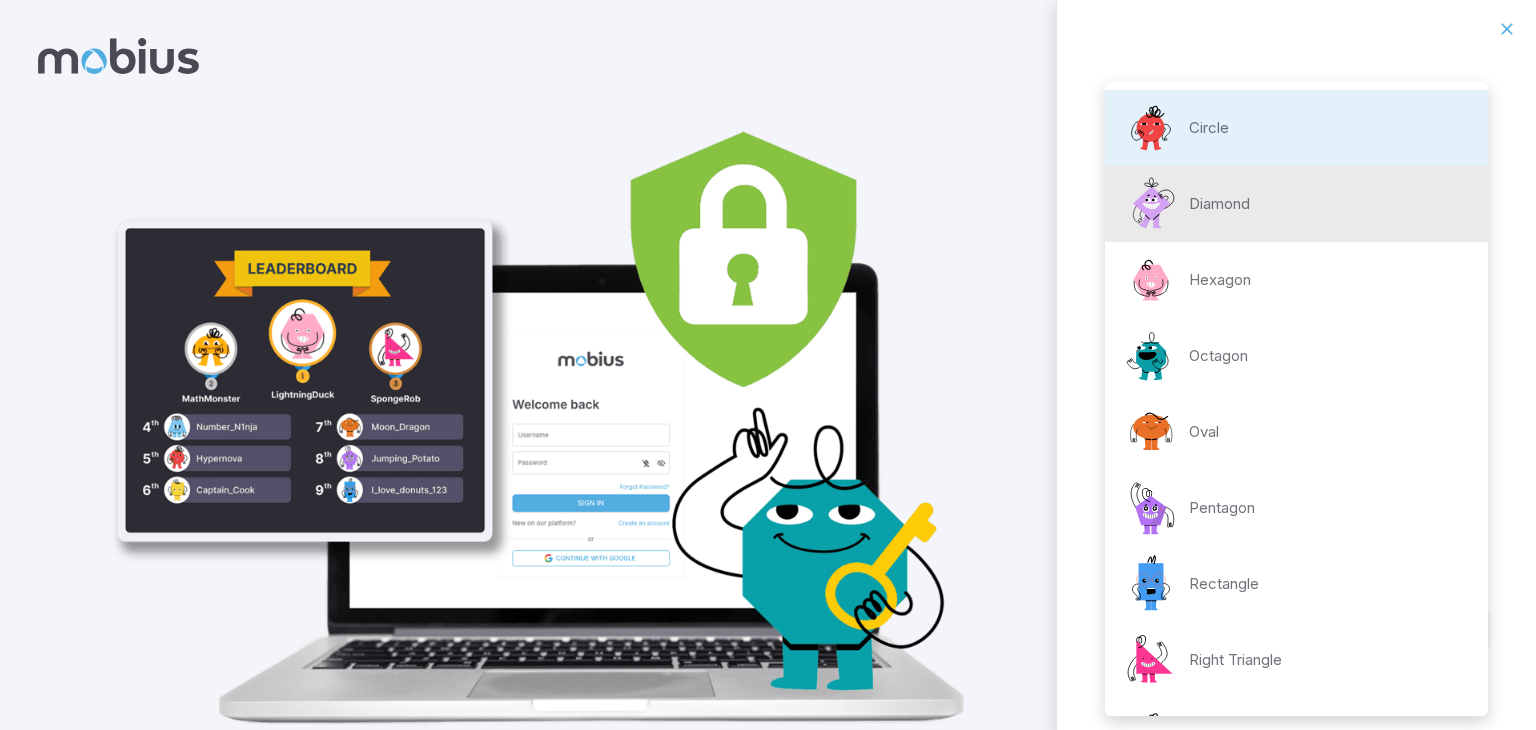 type 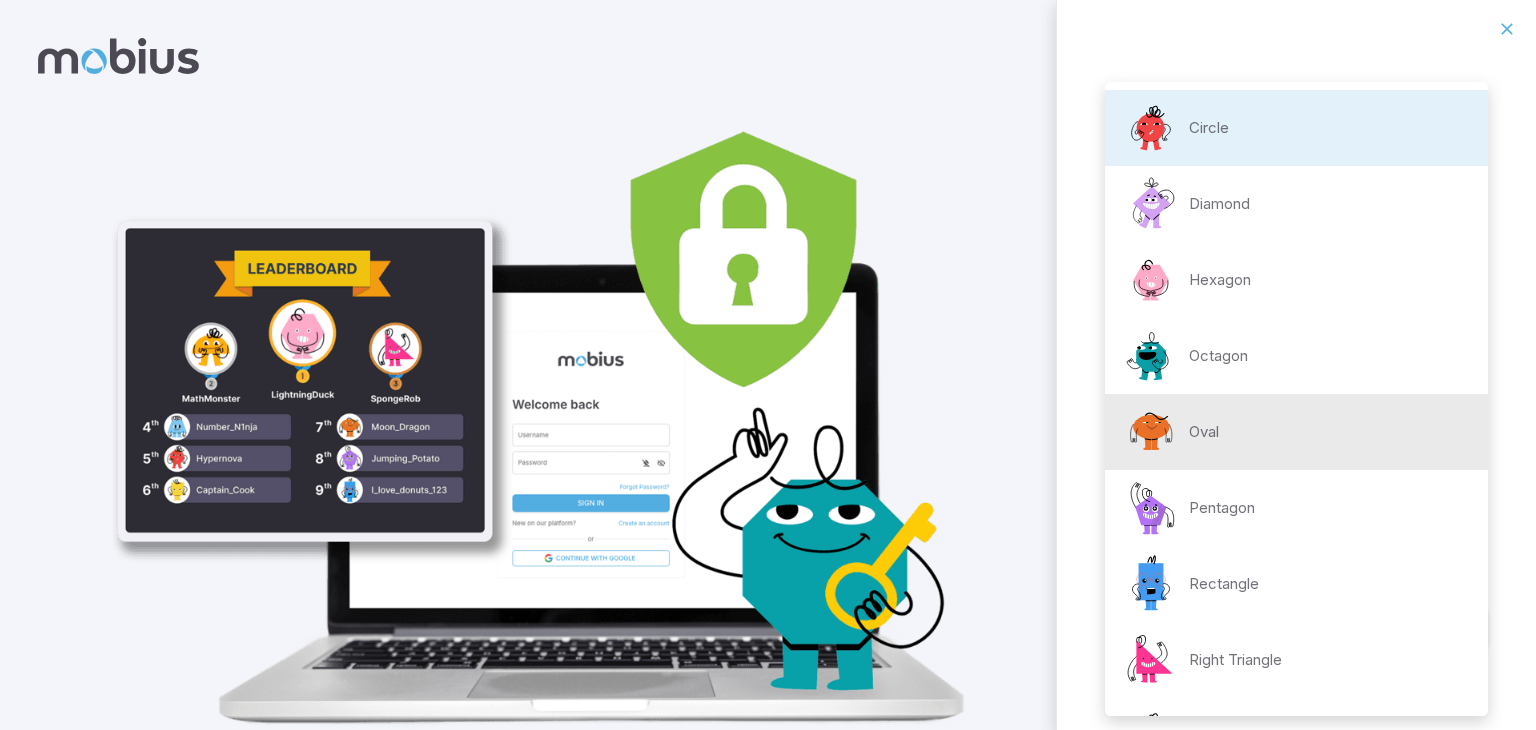 type 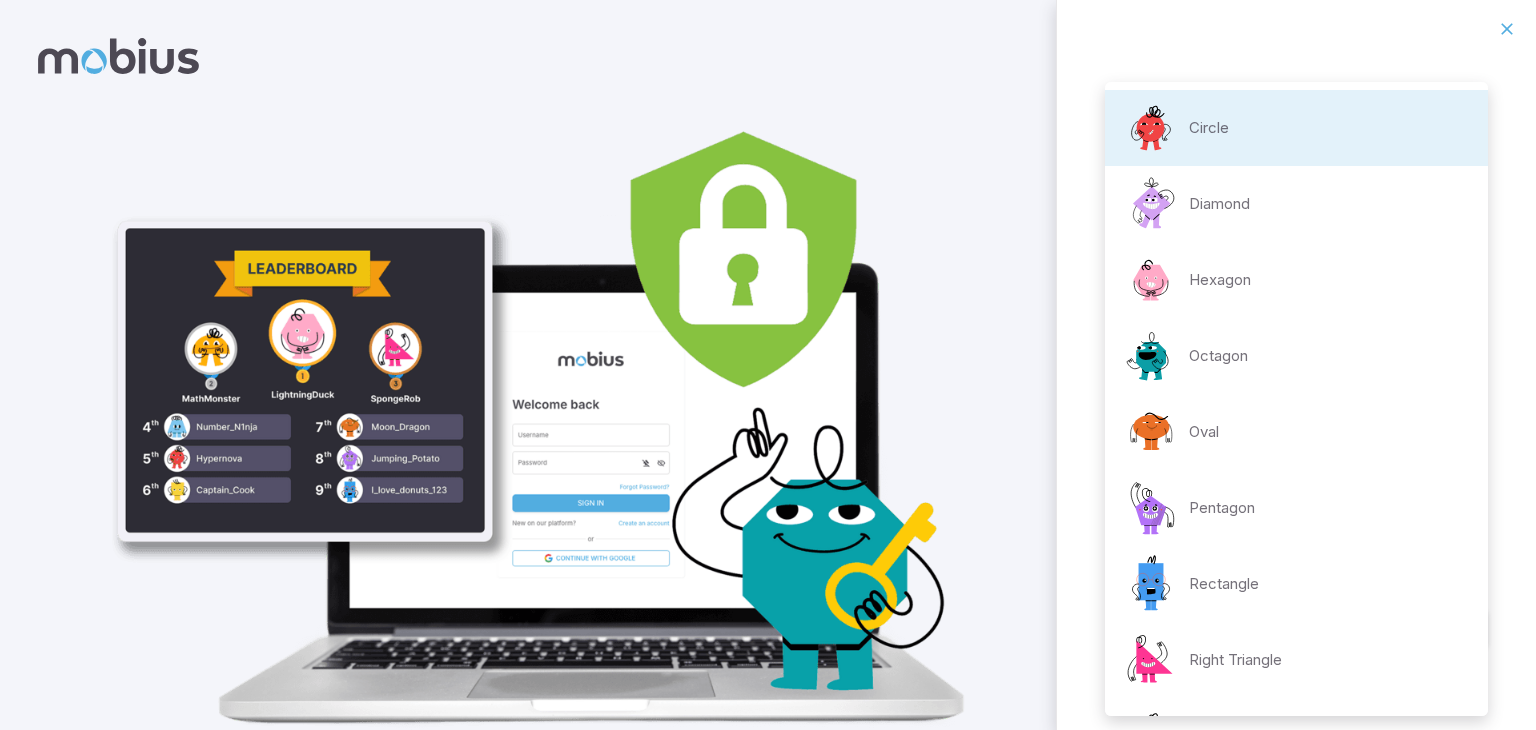 scroll, scrollTop: 294, scrollLeft: 0, axis: vertical 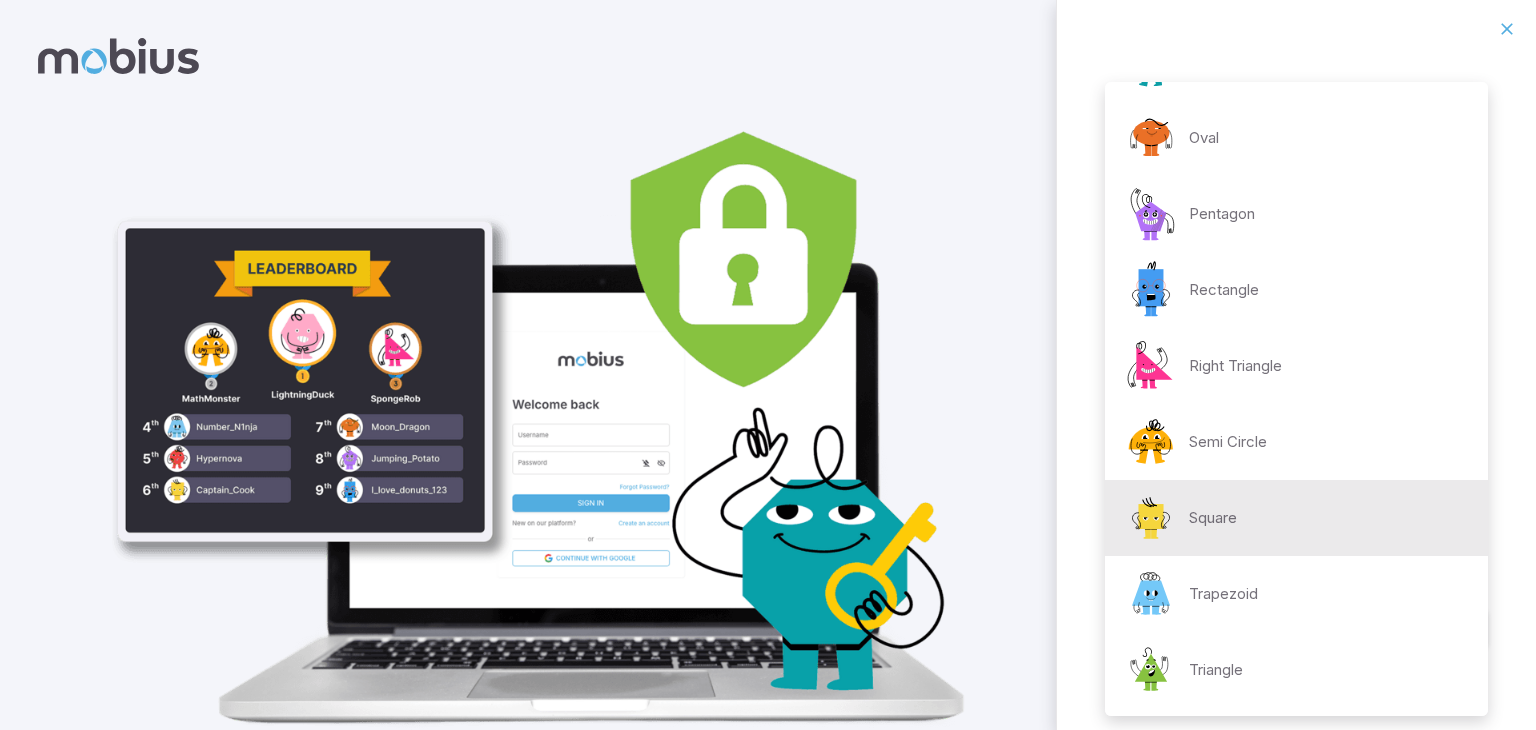 type 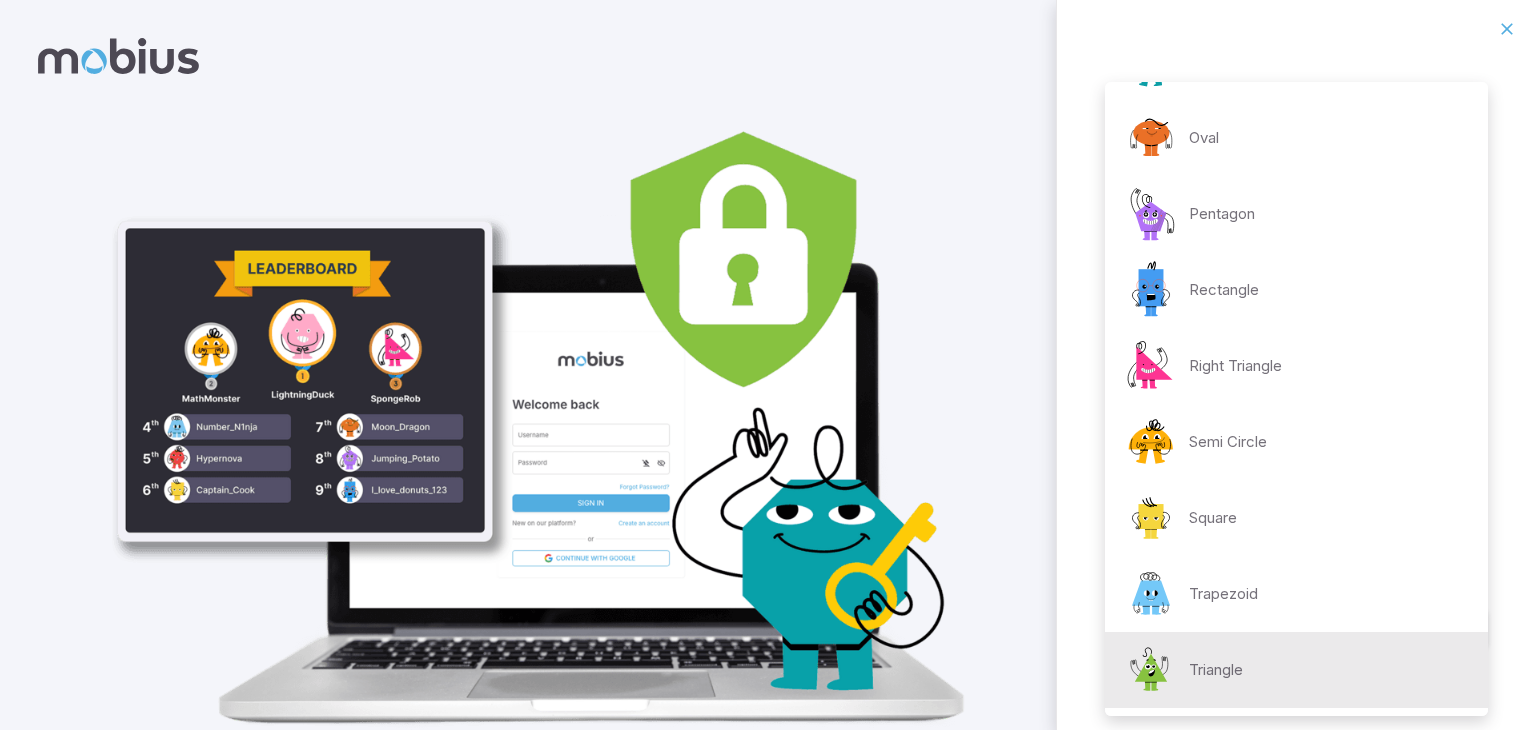 click on "Trapezoid" at bounding box center [1189, 594] 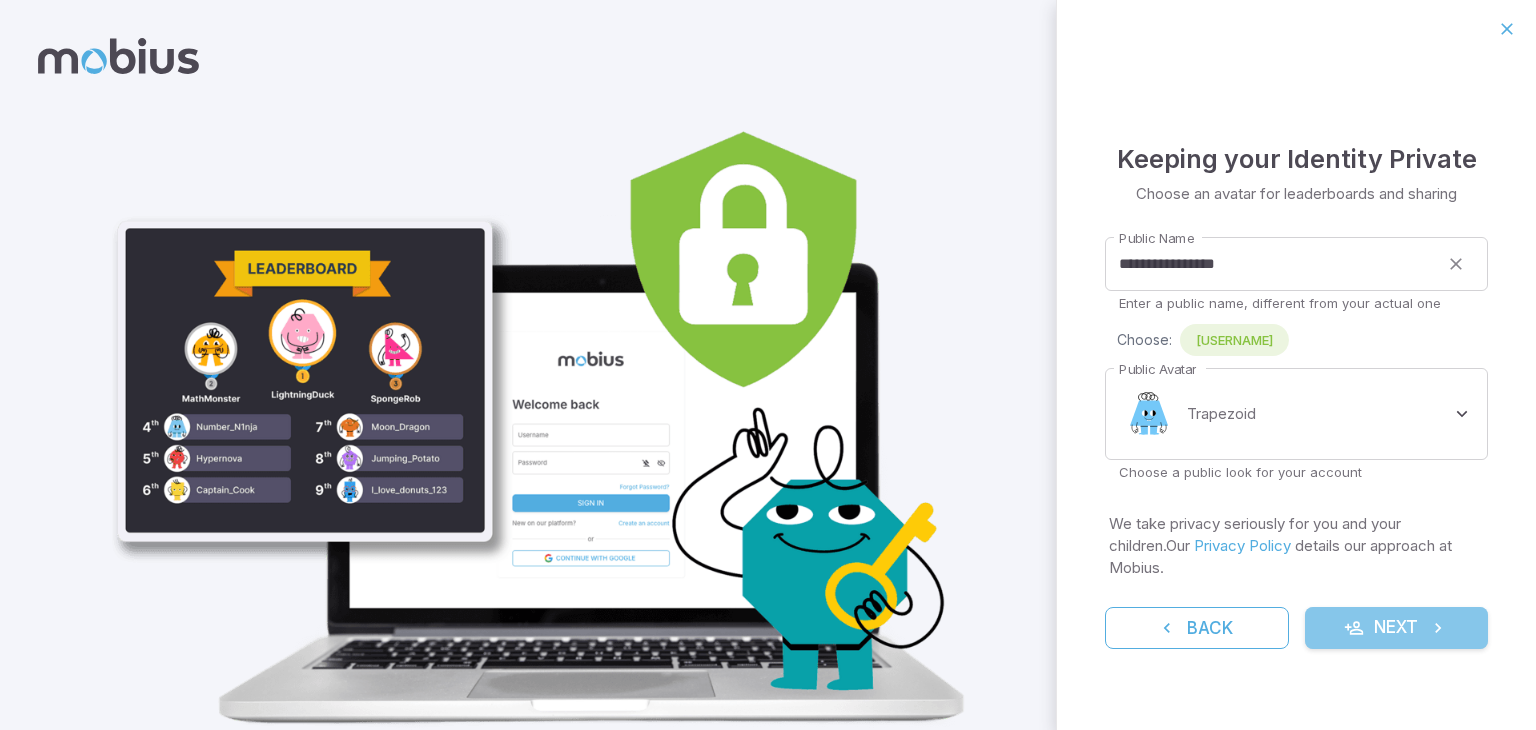 click on "Next" at bounding box center (1397, 628) 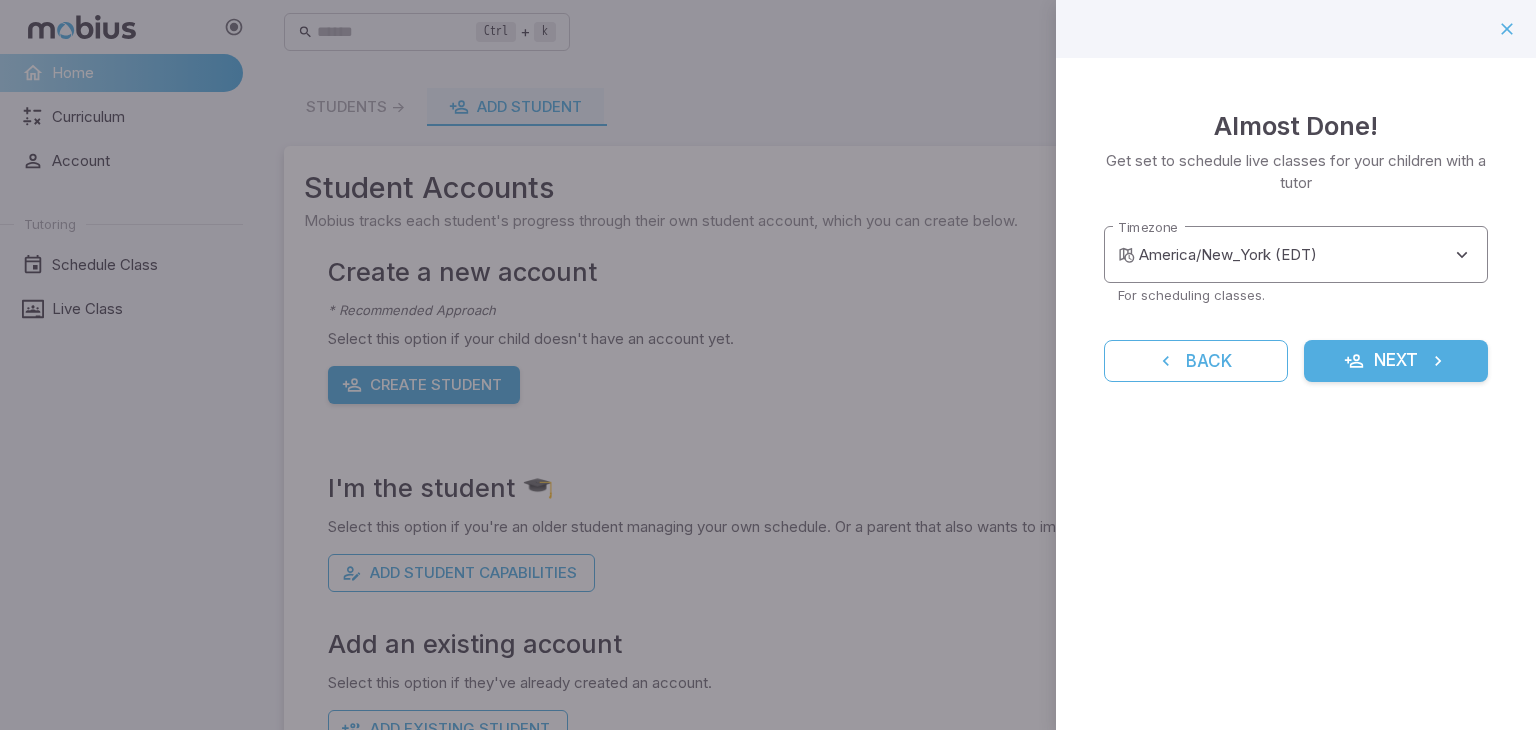 click on "**********" at bounding box center (768, 396) 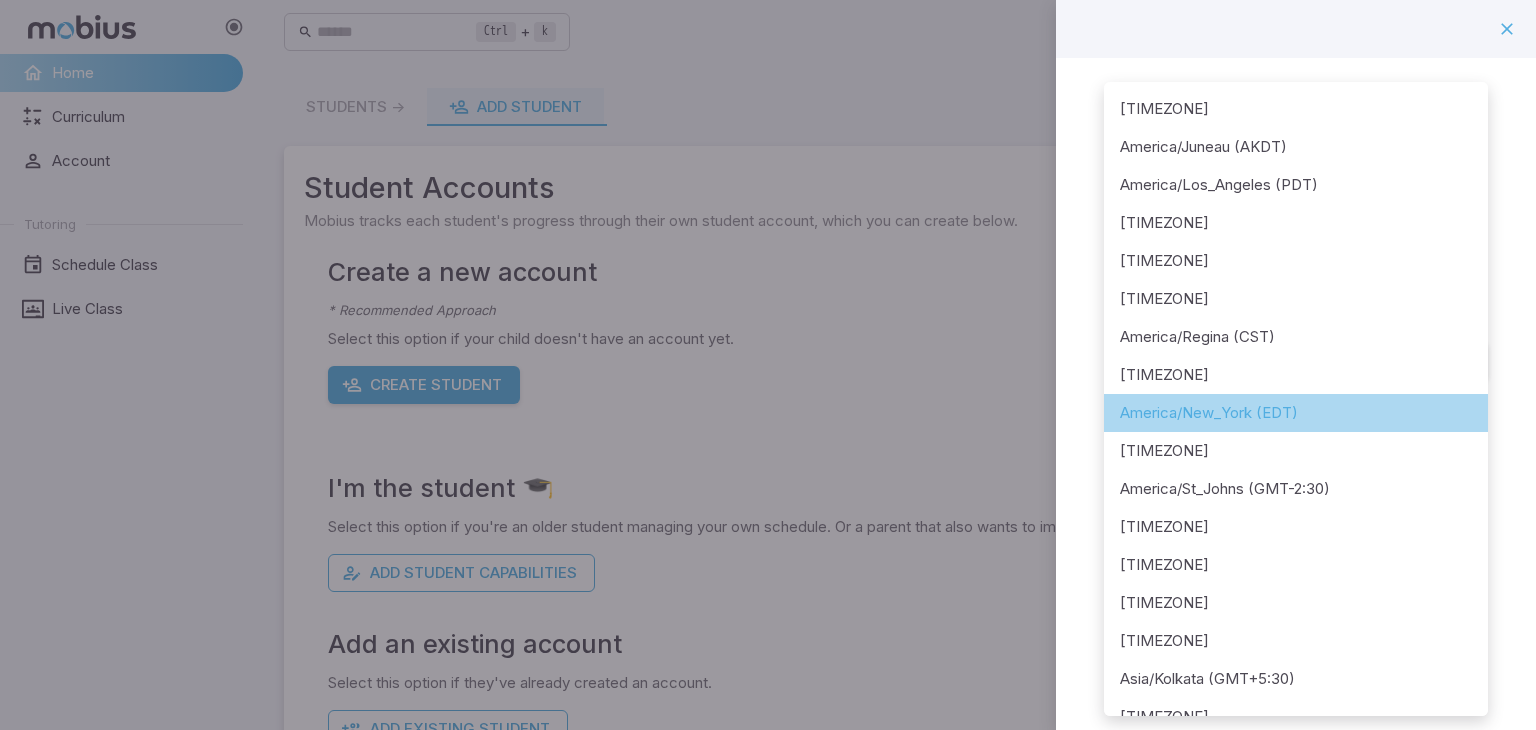click on "America/New_York (EDT)" at bounding box center [1296, 413] 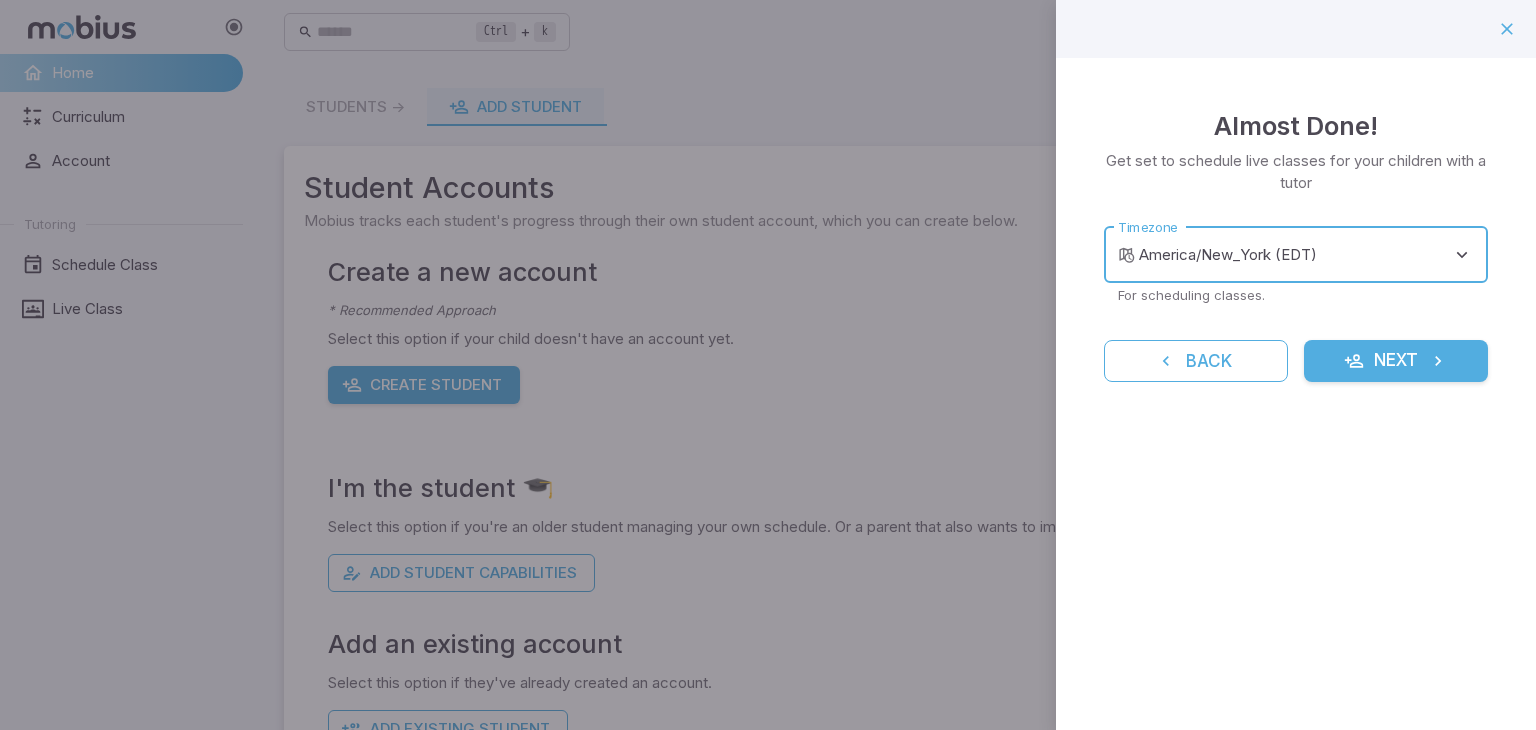 click on "Next" at bounding box center [1396, 361] 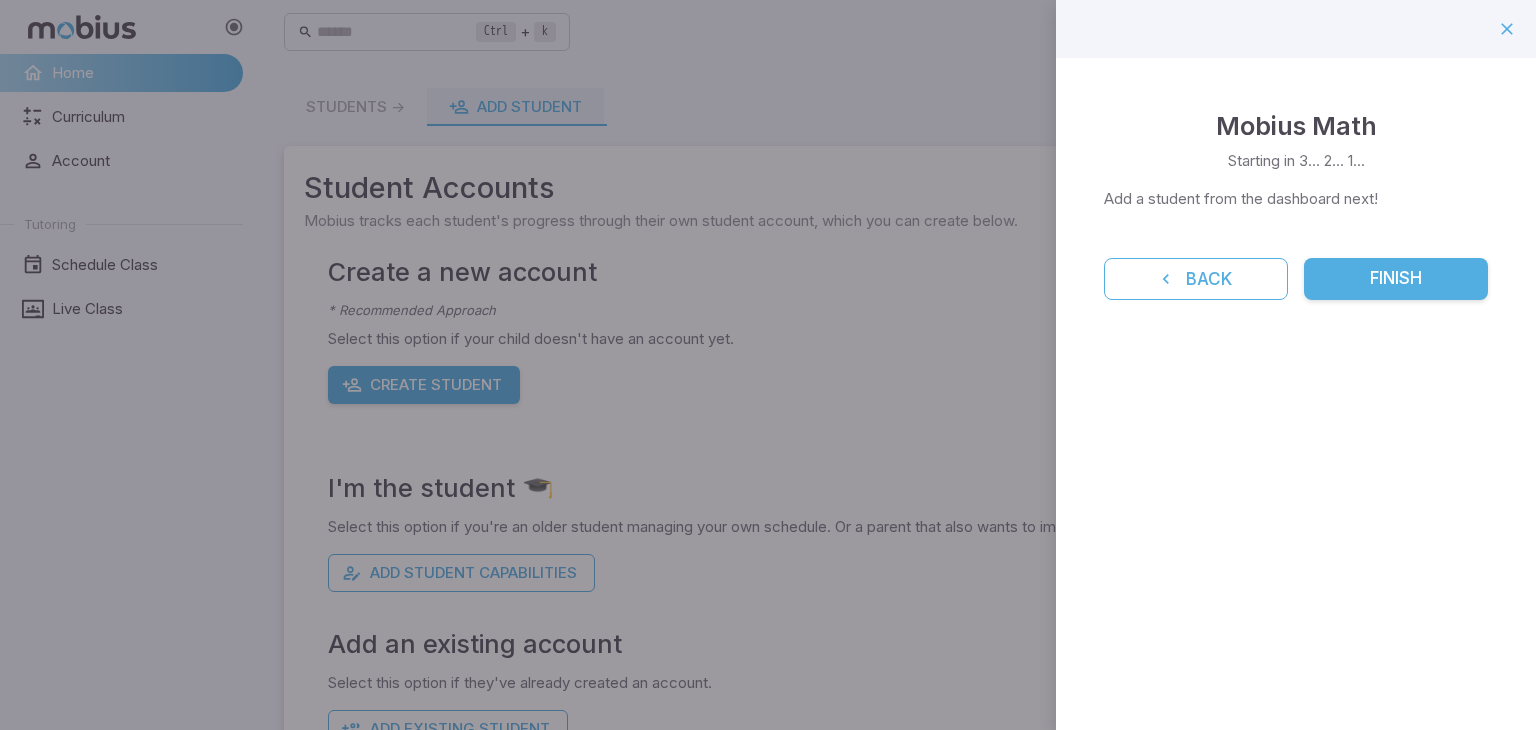 click on "Finish" at bounding box center (1396, 279) 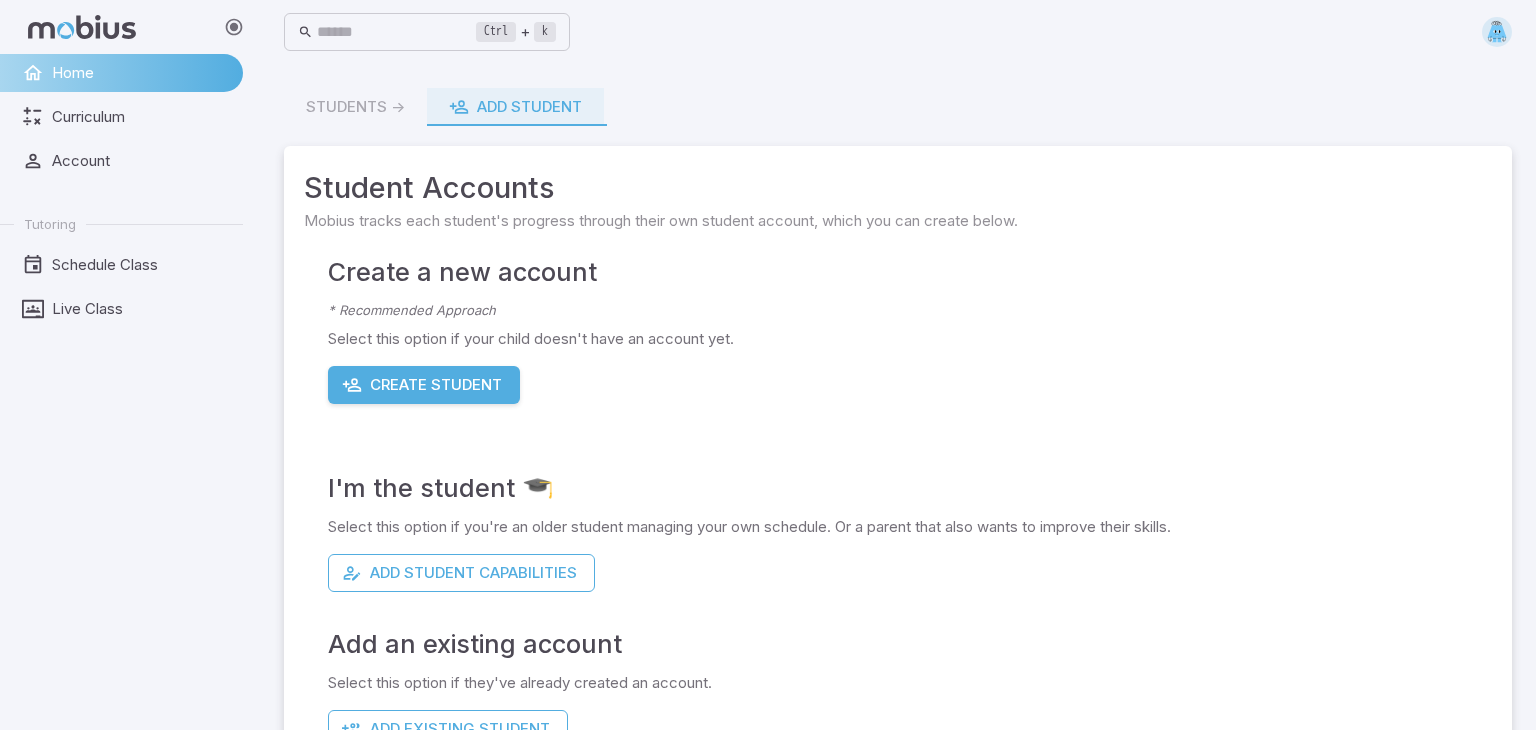 click on "Create Student" at bounding box center [424, 385] 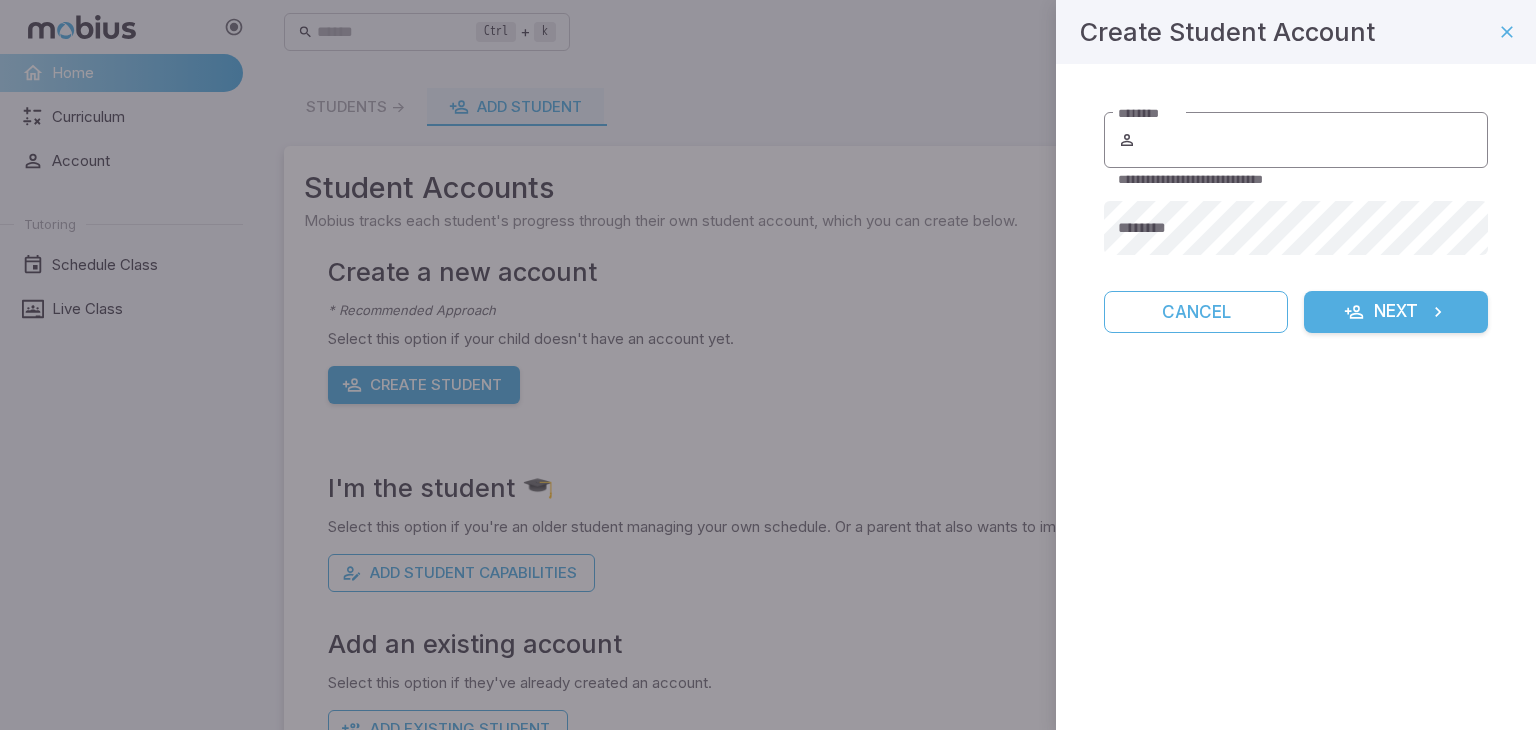 click on "********" at bounding box center (1314, 140) 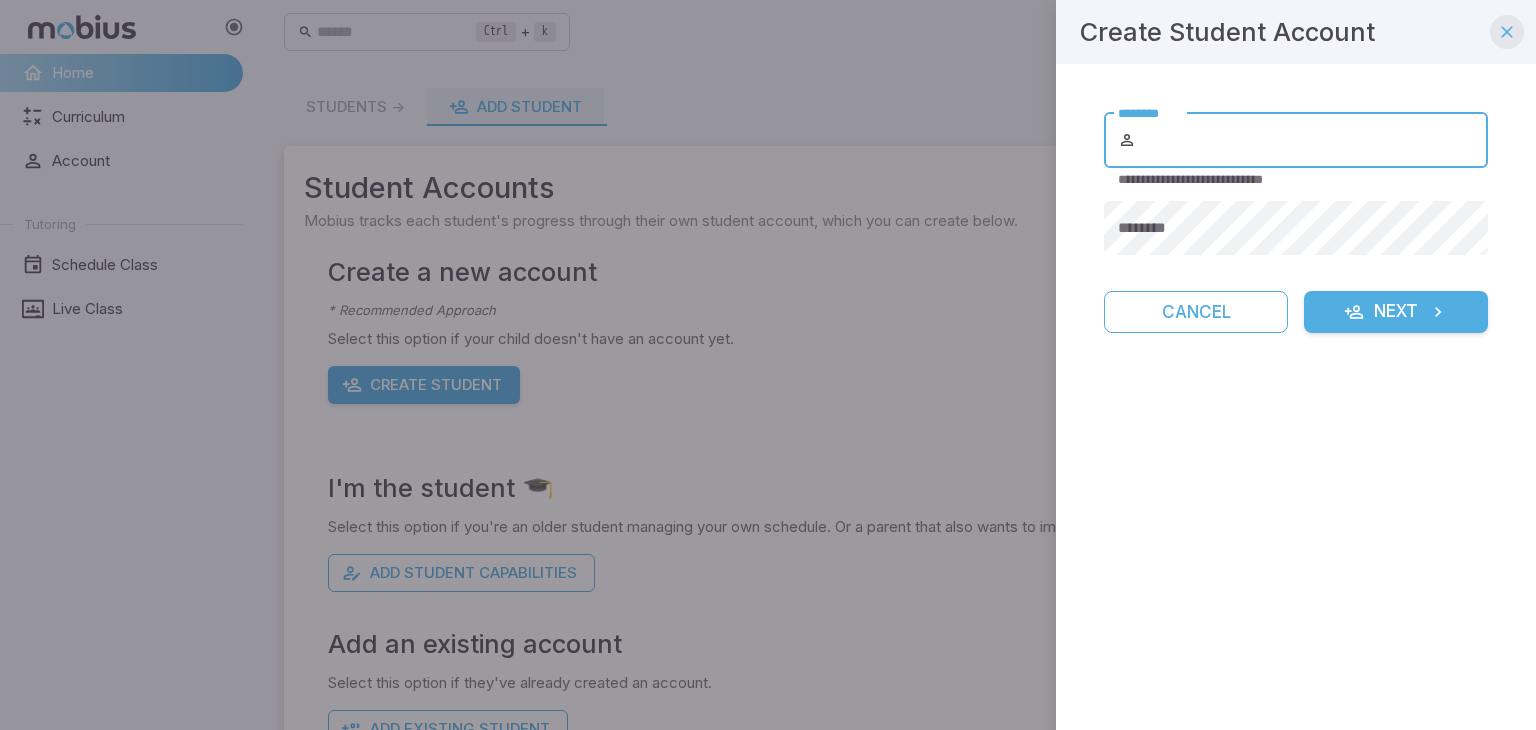 click at bounding box center [1507, 32] 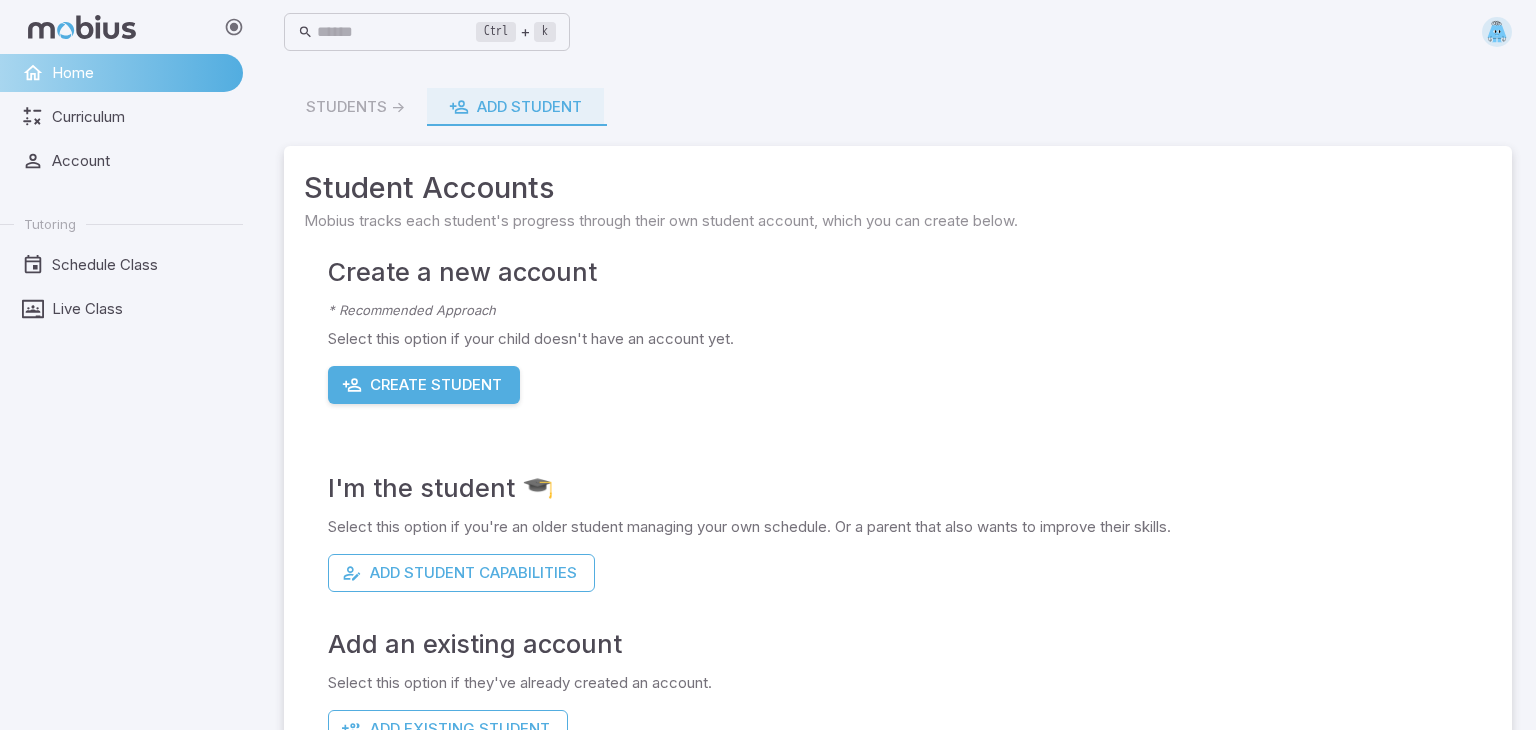 type 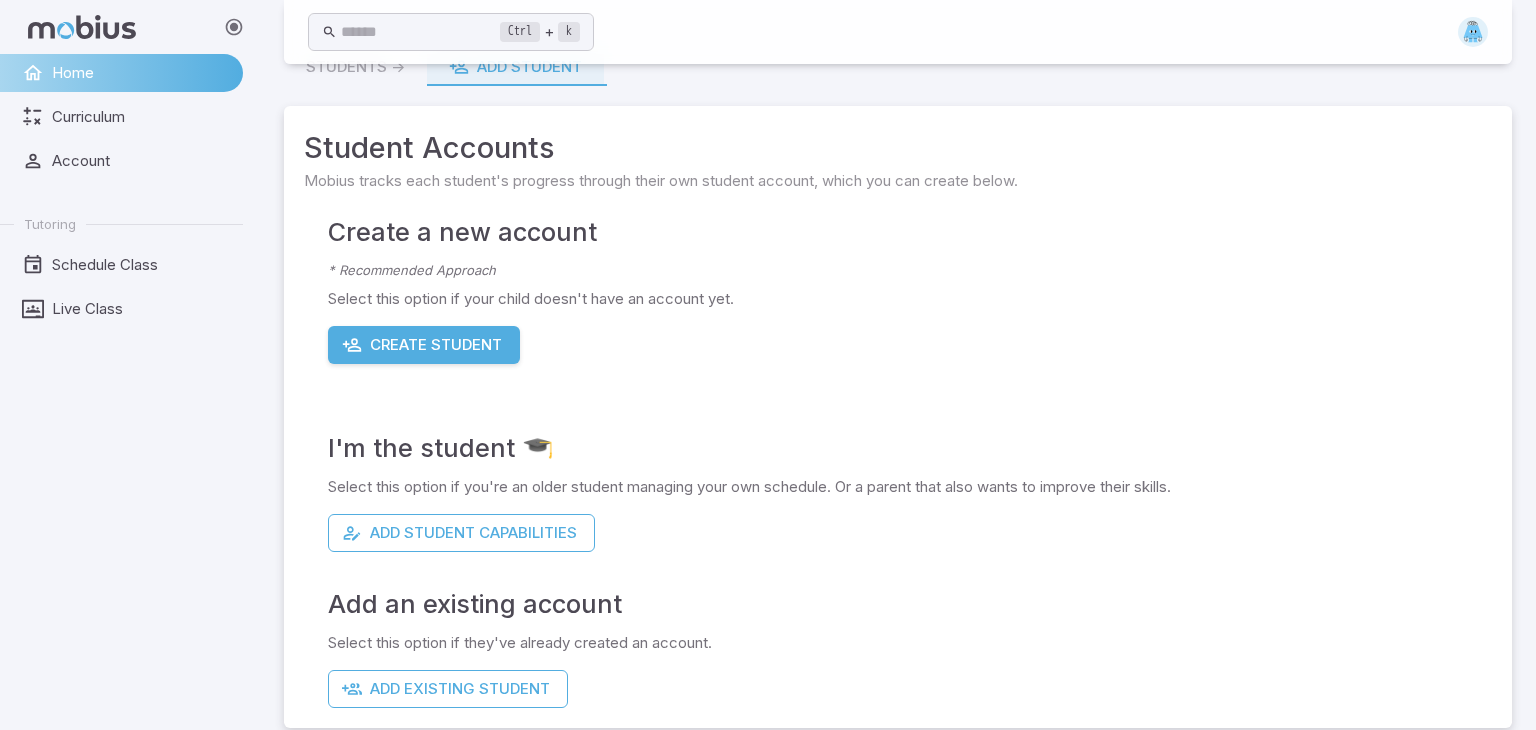 scroll, scrollTop: 61, scrollLeft: 0, axis: vertical 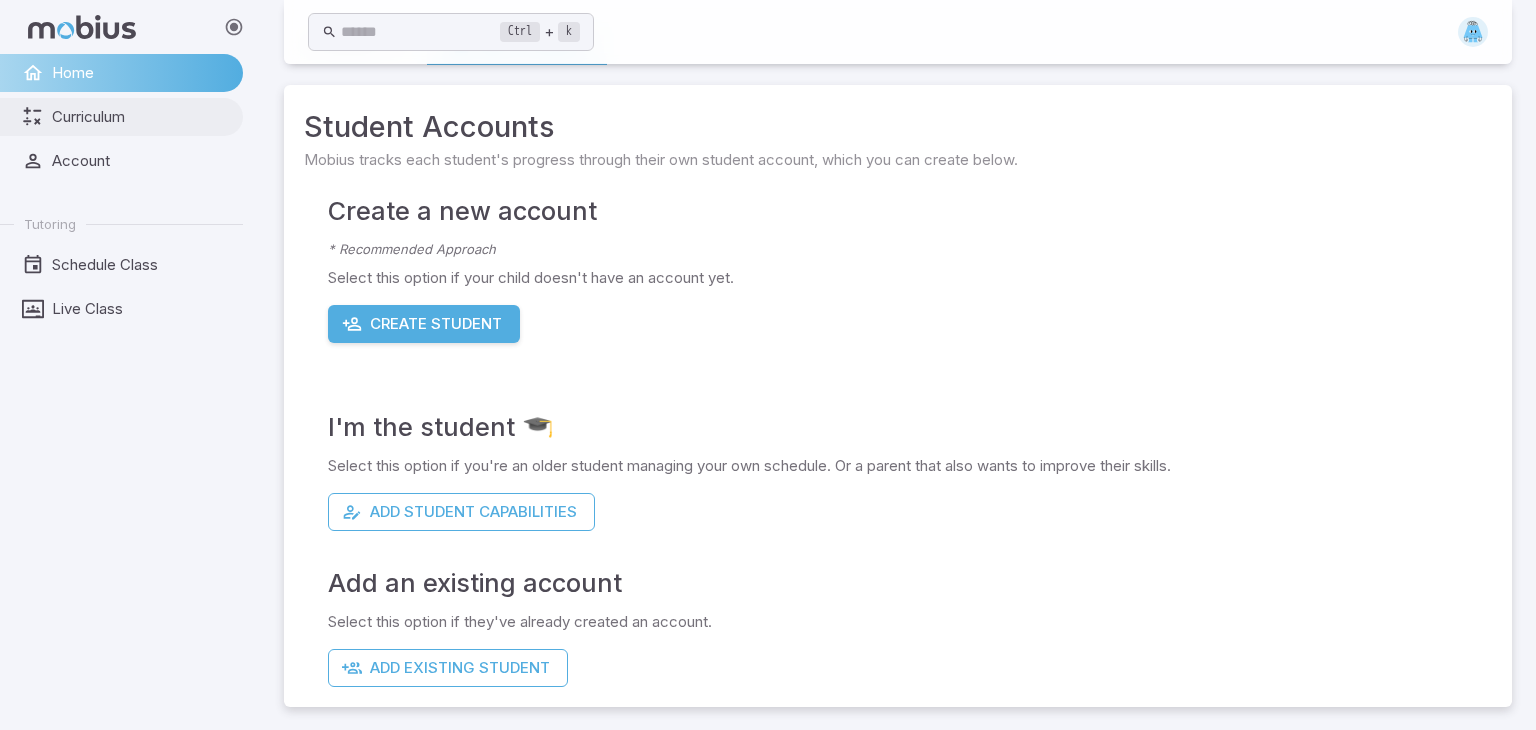 click on "Curriculum" at bounding box center [140, 117] 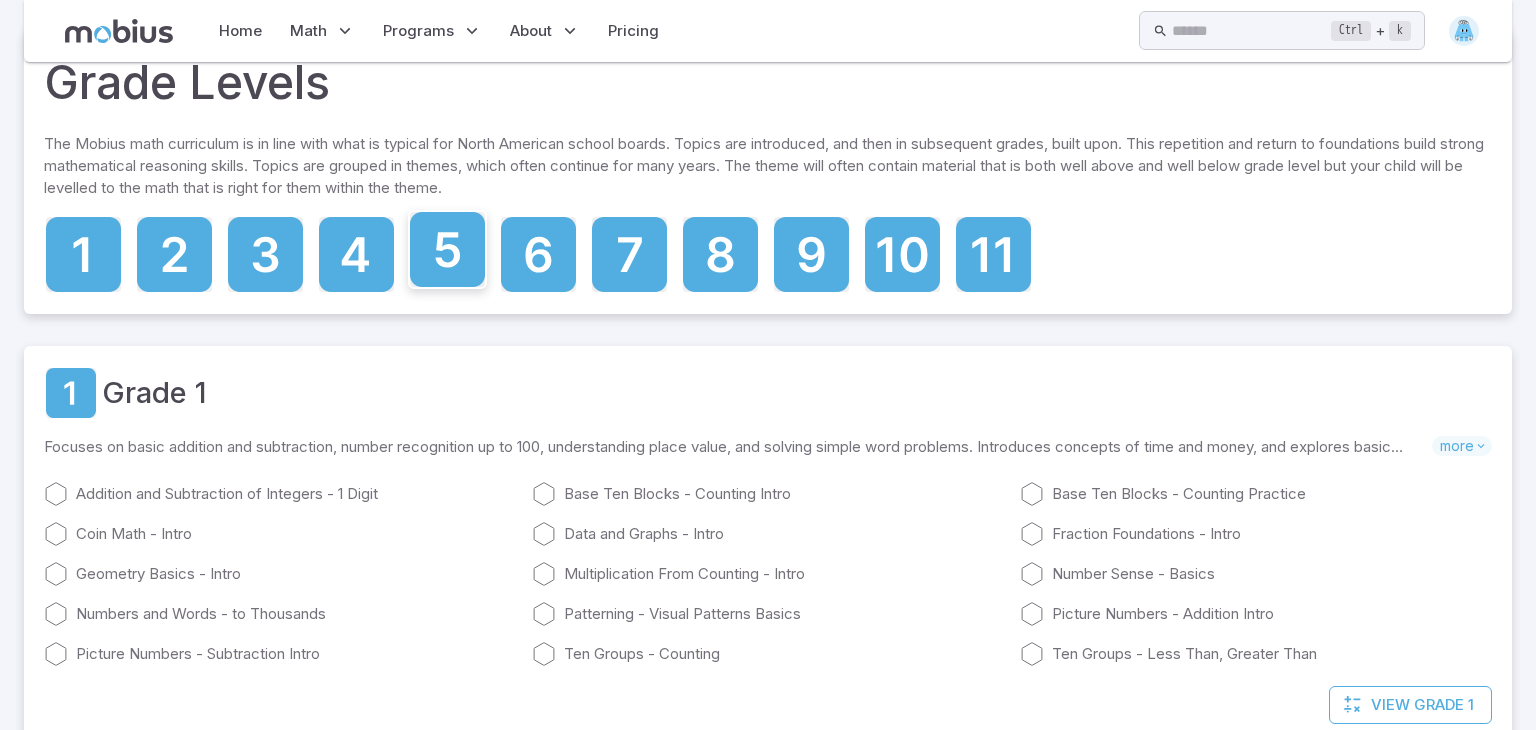 click 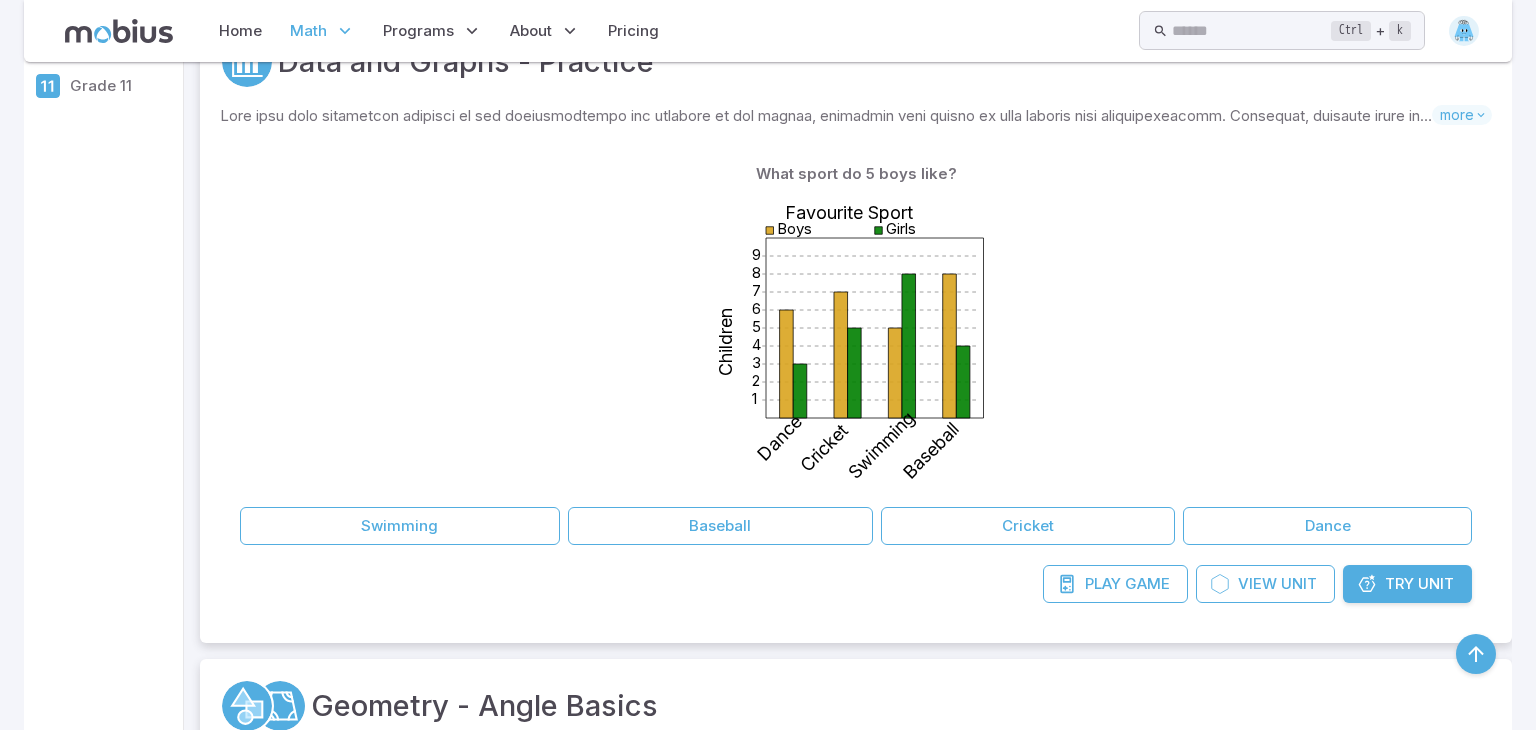 scroll, scrollTop: 421, scrollLeft: 0, axis: vertical 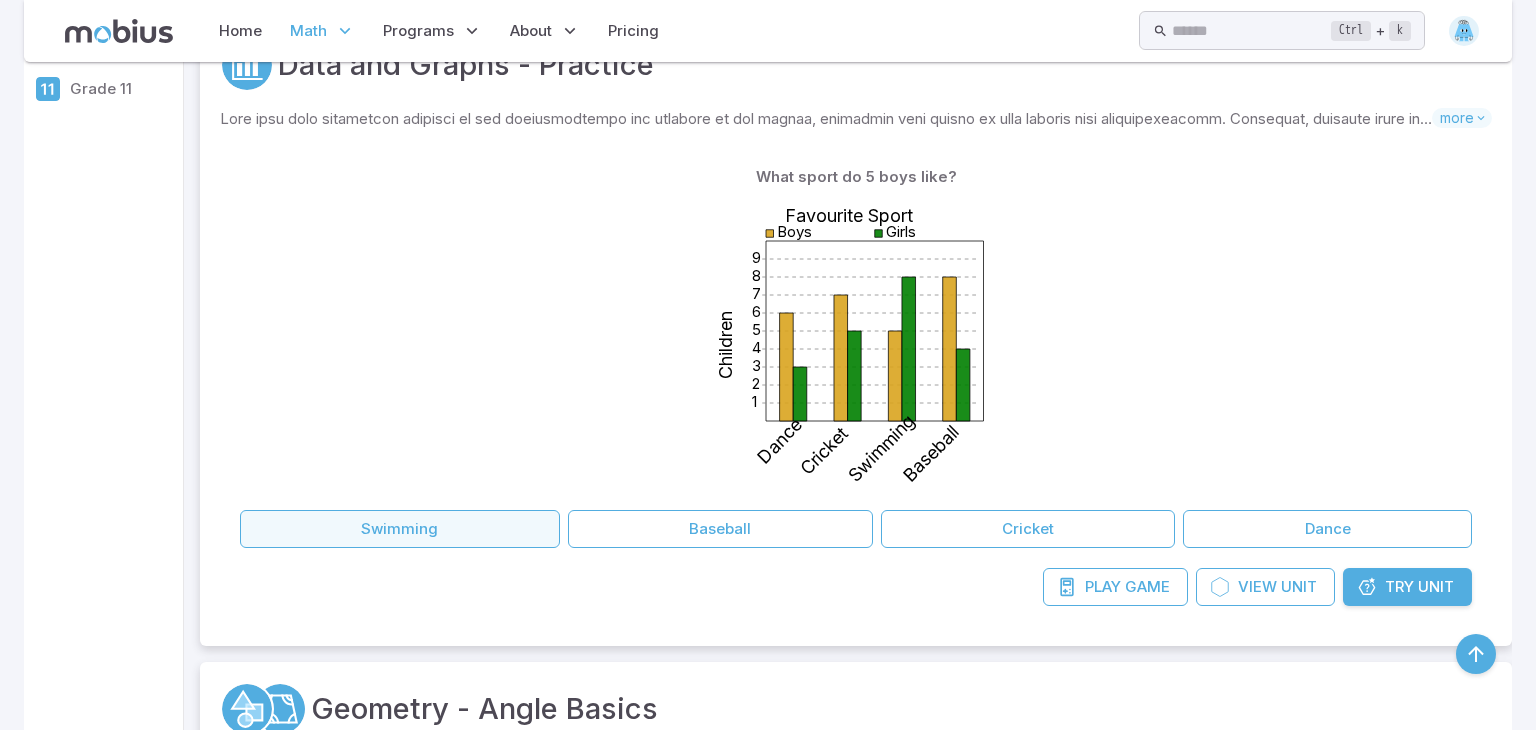 click on "Swimming" at bounding box center (400, 529) 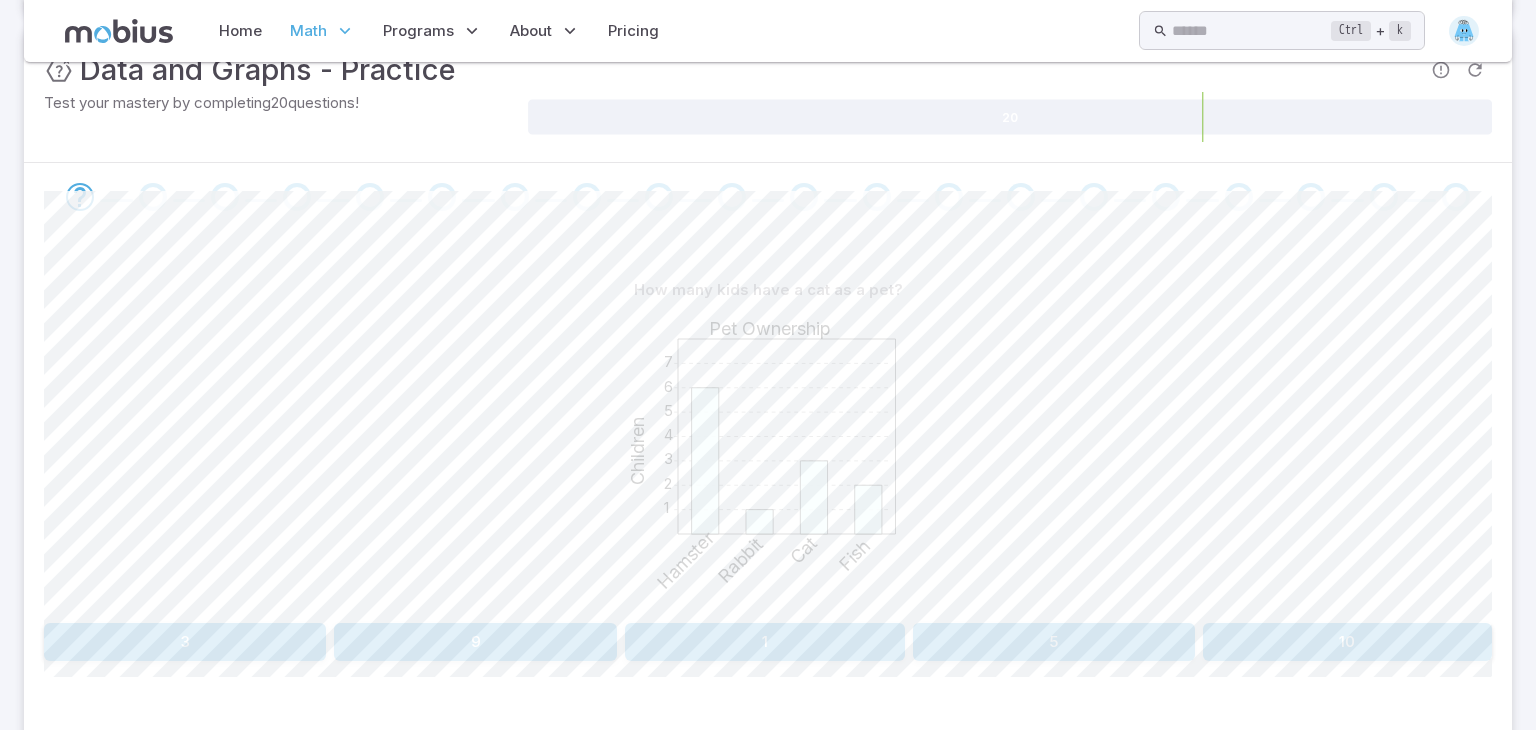 scroll, scrollTop: 320, scrollLeft: 0, axis: vertical 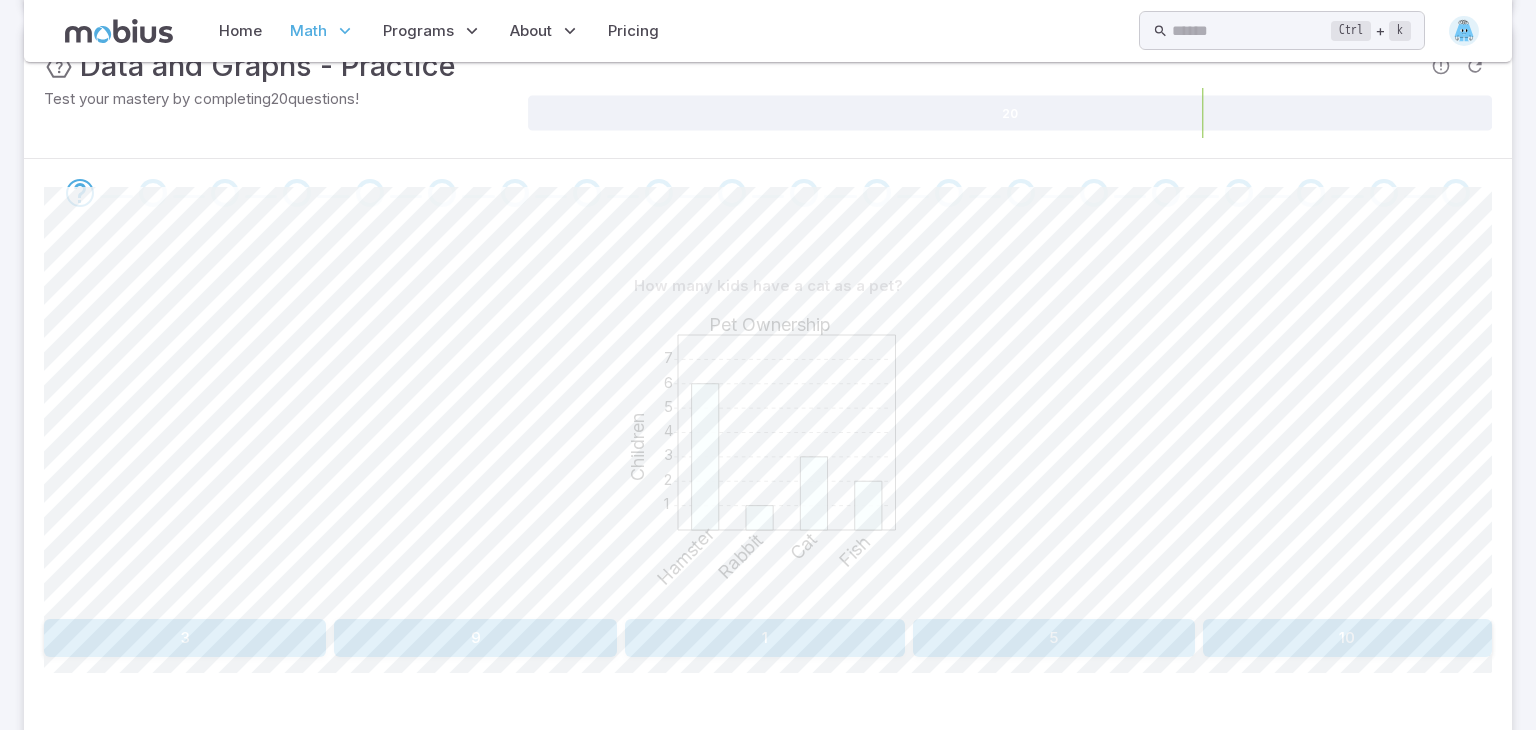 click on "3" at bounding box center (185, 638) 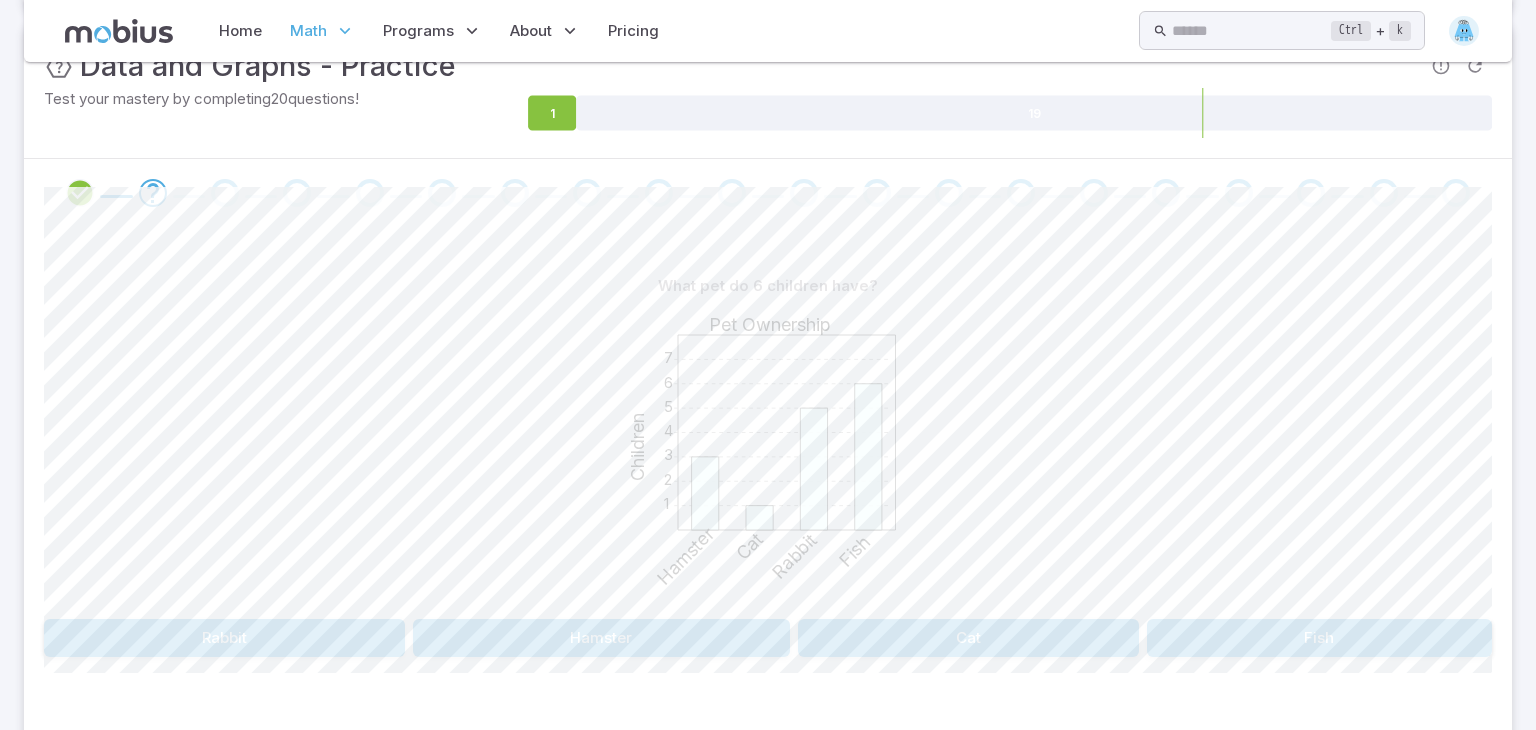 click on "Fish" at bounding box center (1320, 638) 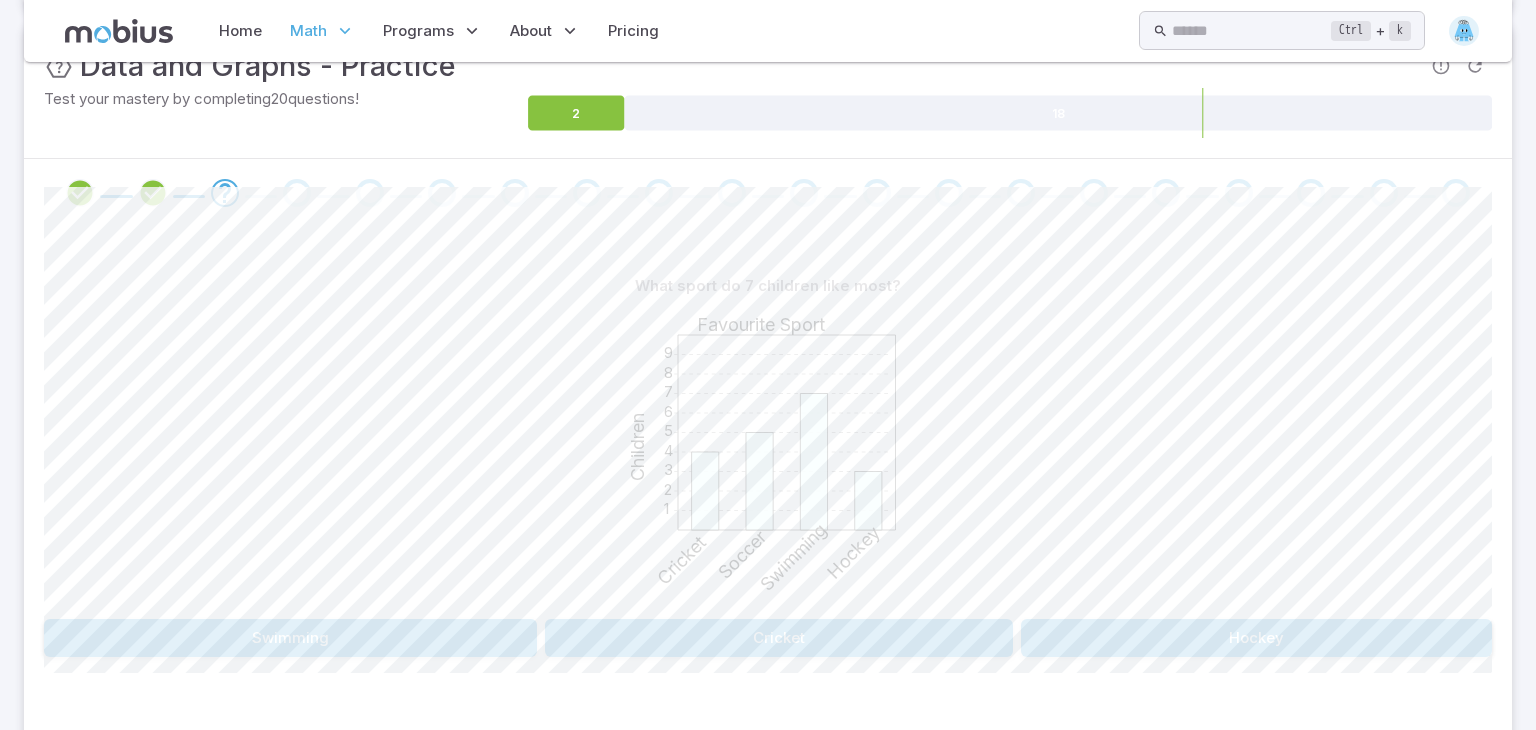 click on "Swimming" at bounding box center (290, 638) 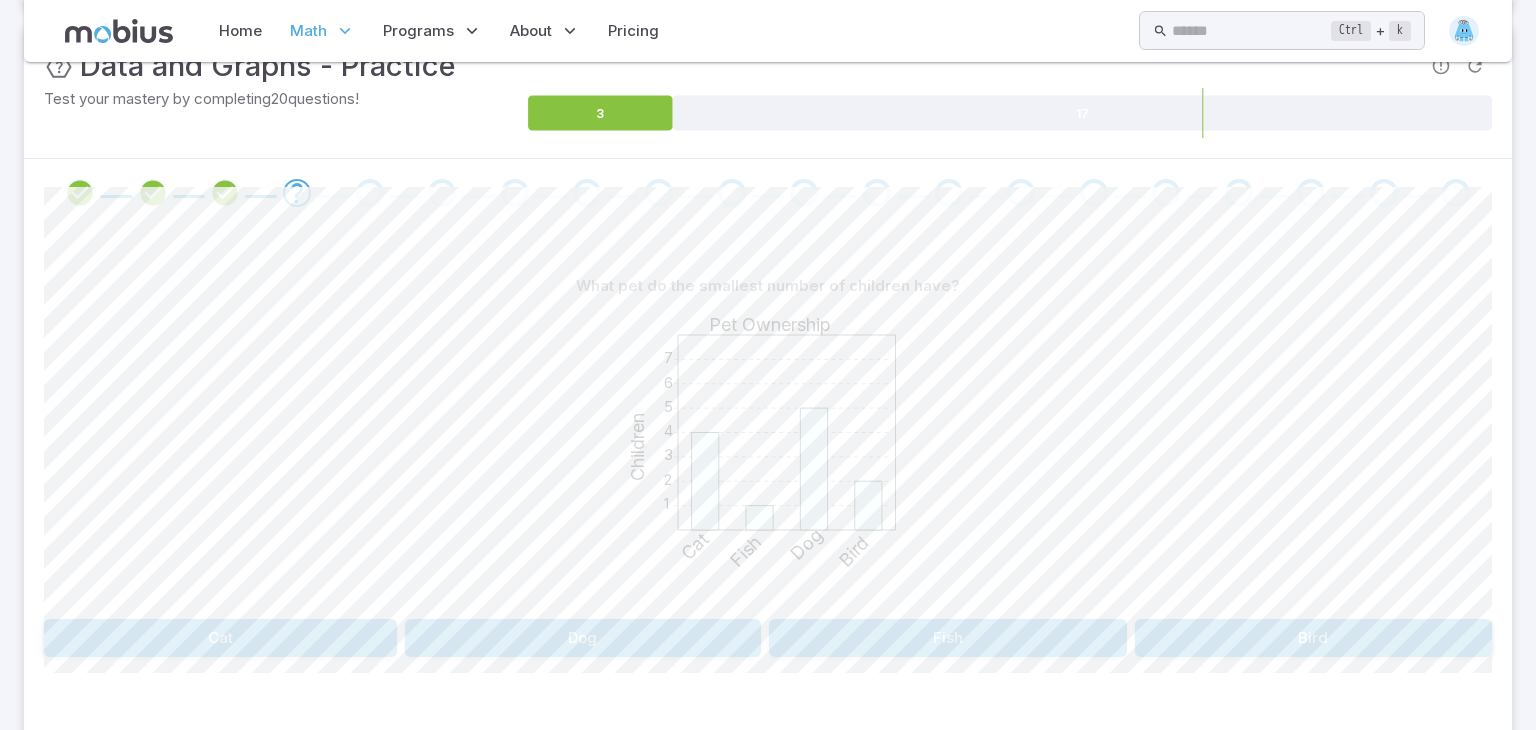click on "Fish" at bounding box center [948, 638] 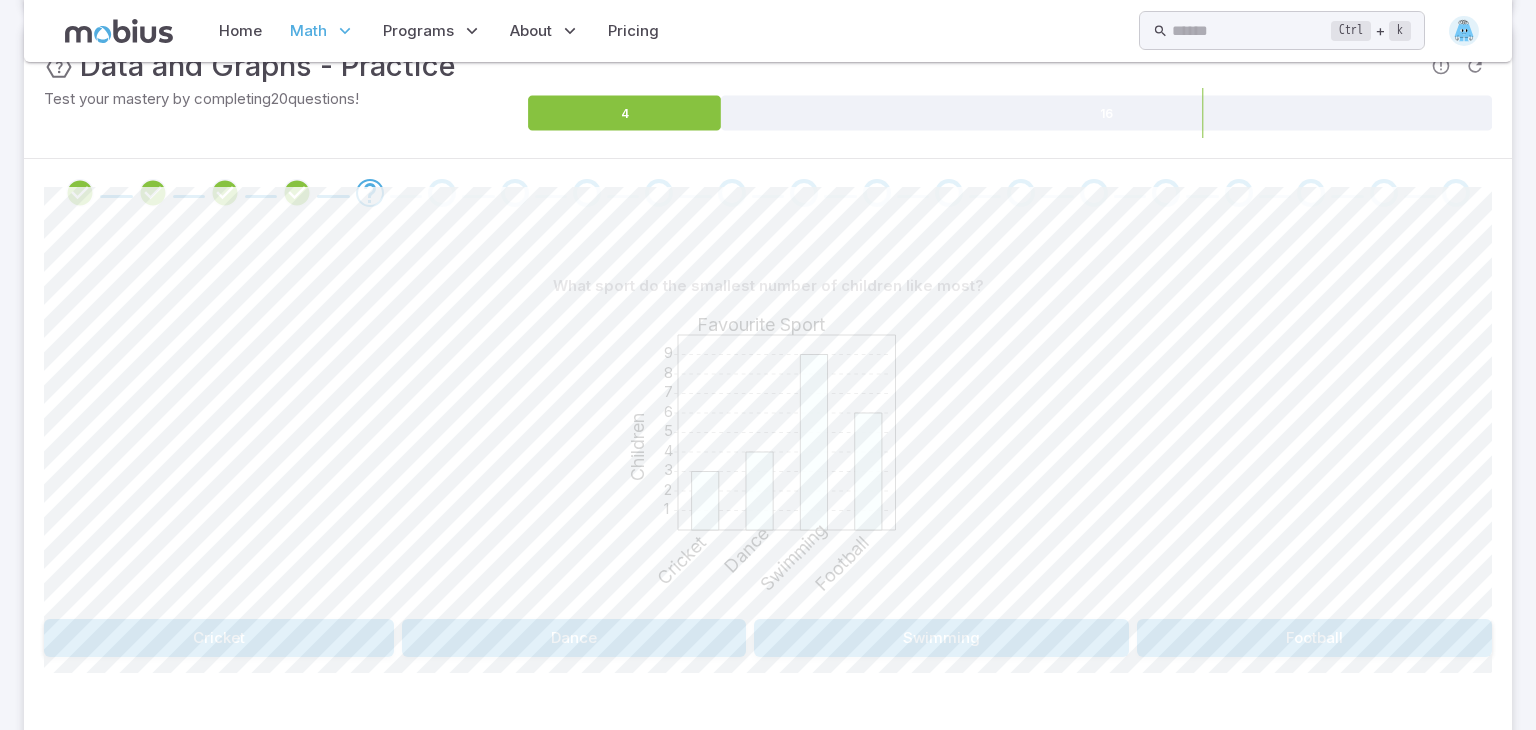 click on "Cricket" at bounding box center (219, 638) 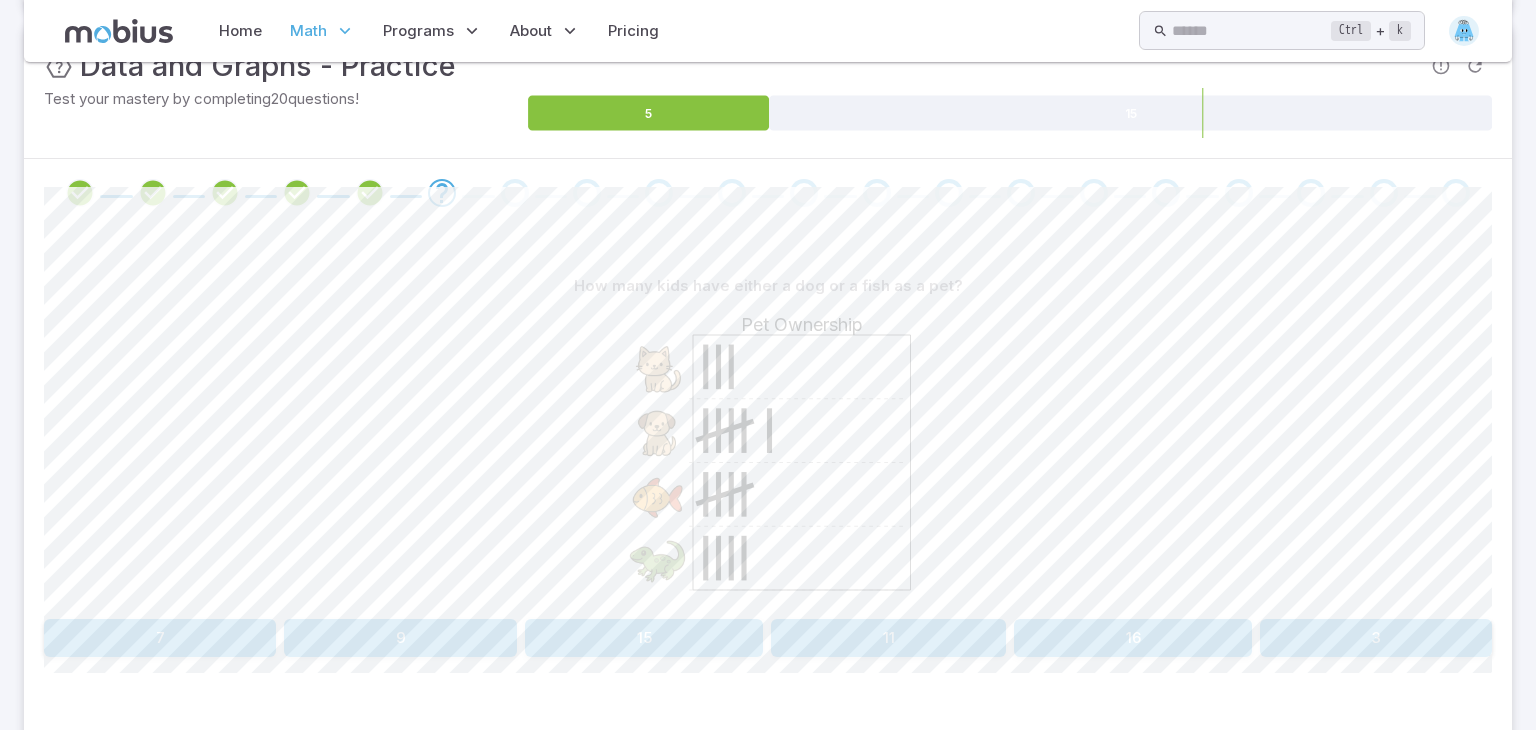 click on "11" at bounding box center (888, 638) 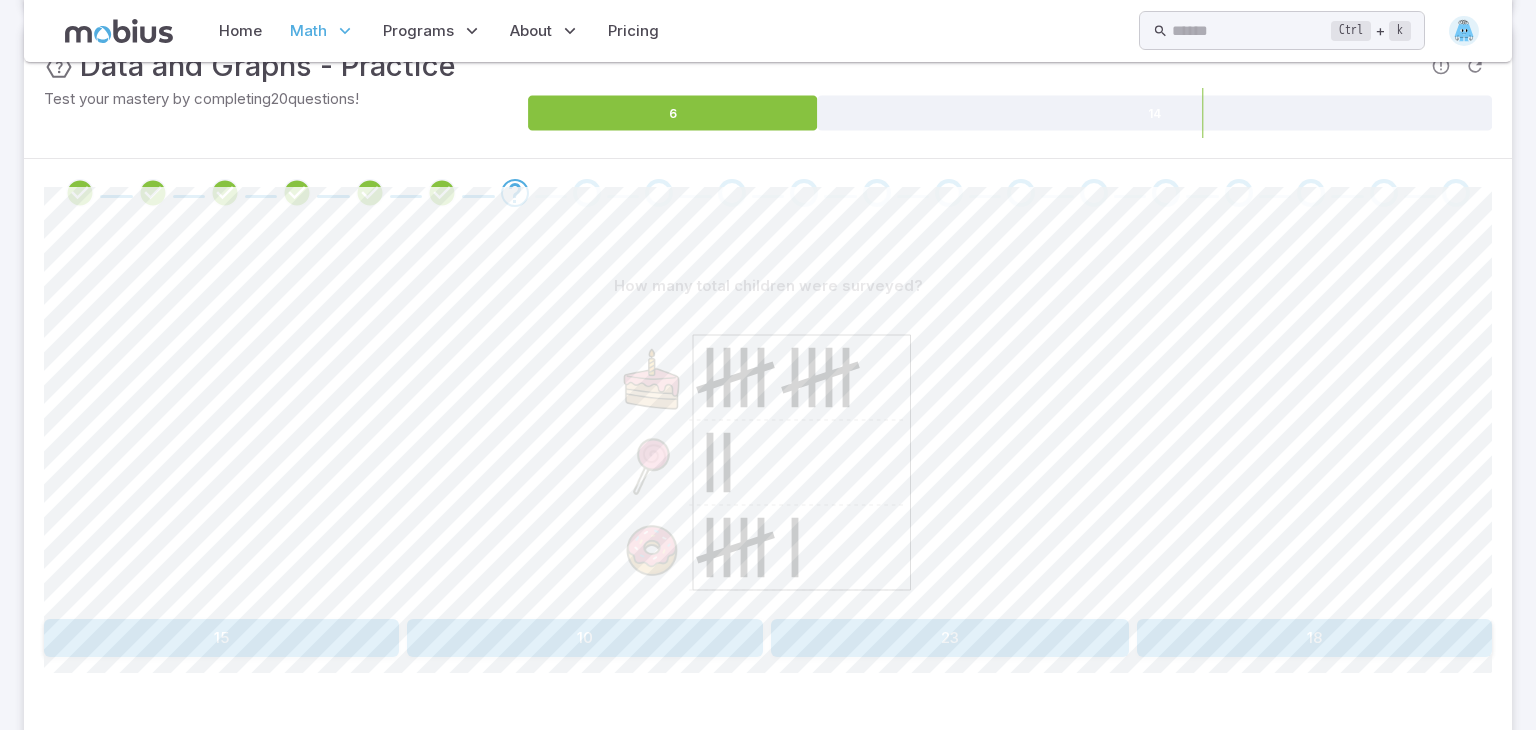 click on "23" at bounding box center (950, 638) 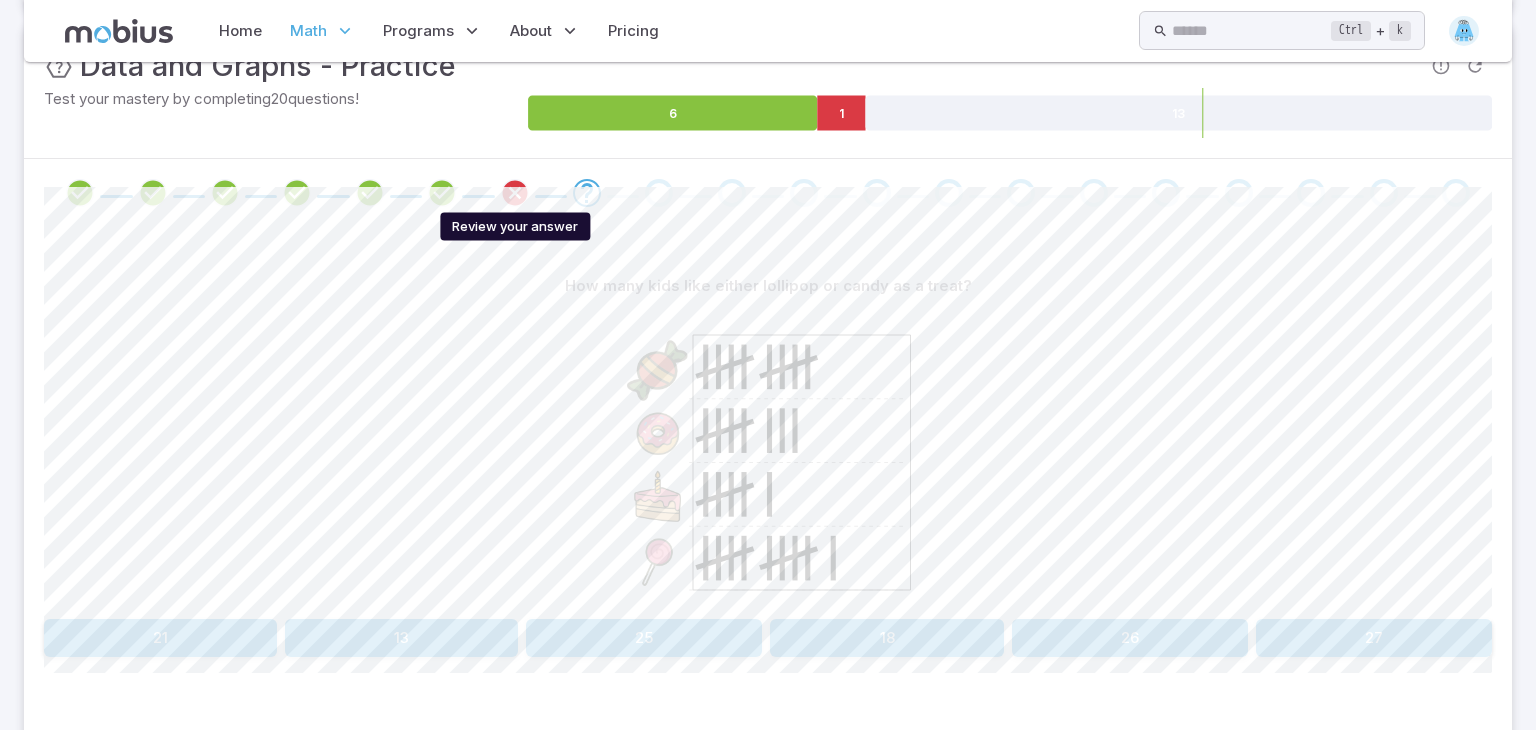 click at bounding box center [515, 193] 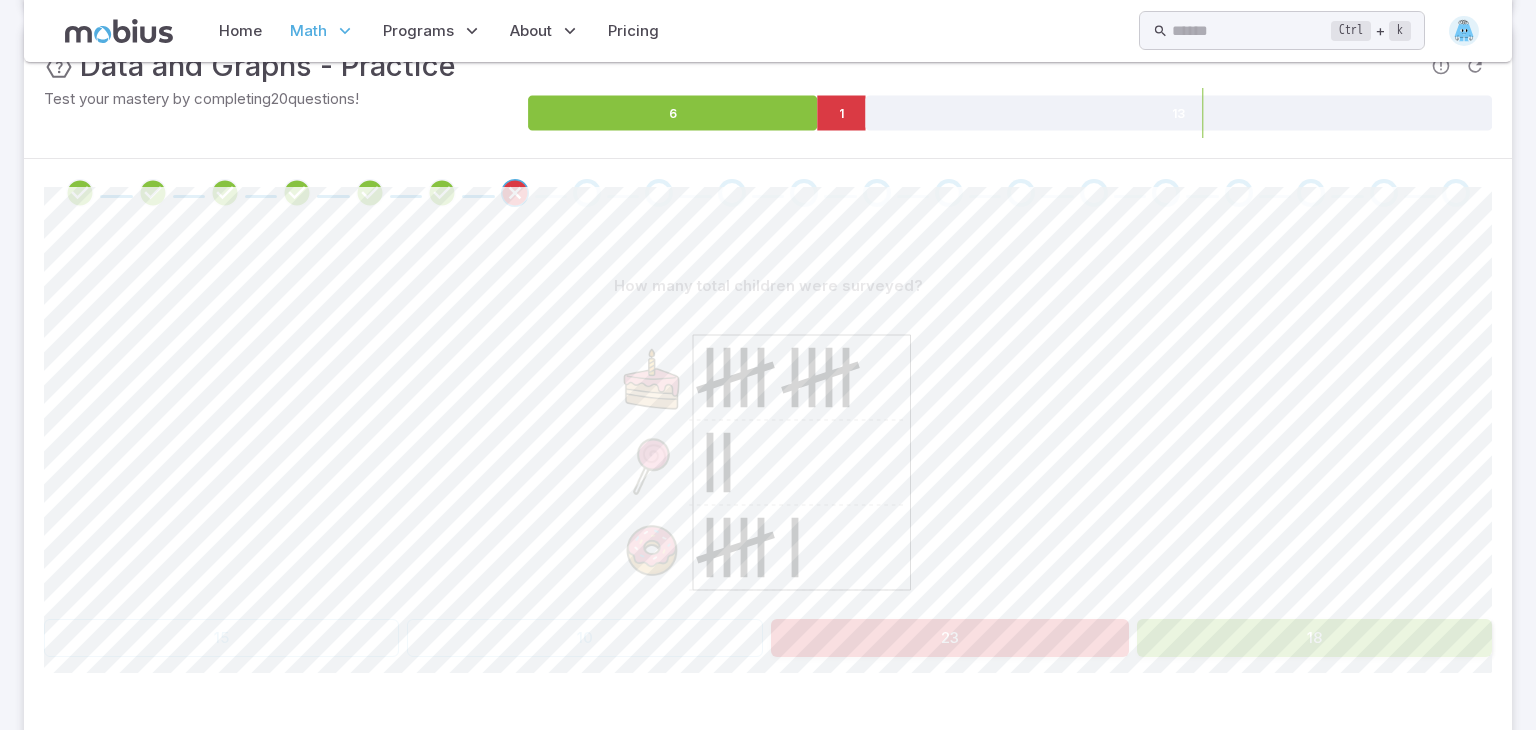 click on "18" at bounding box center (1314, 638) 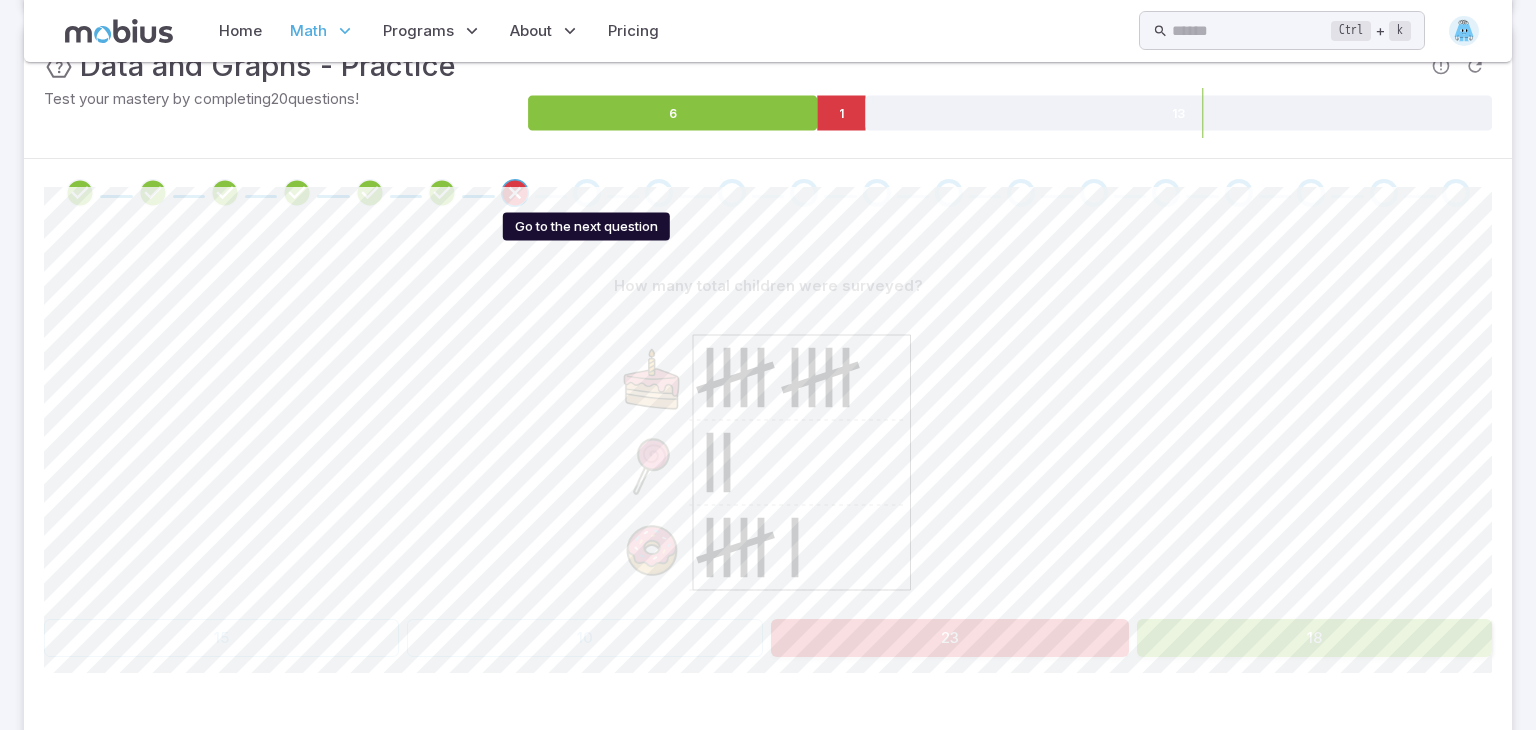 click at bounding box center [587, 193] 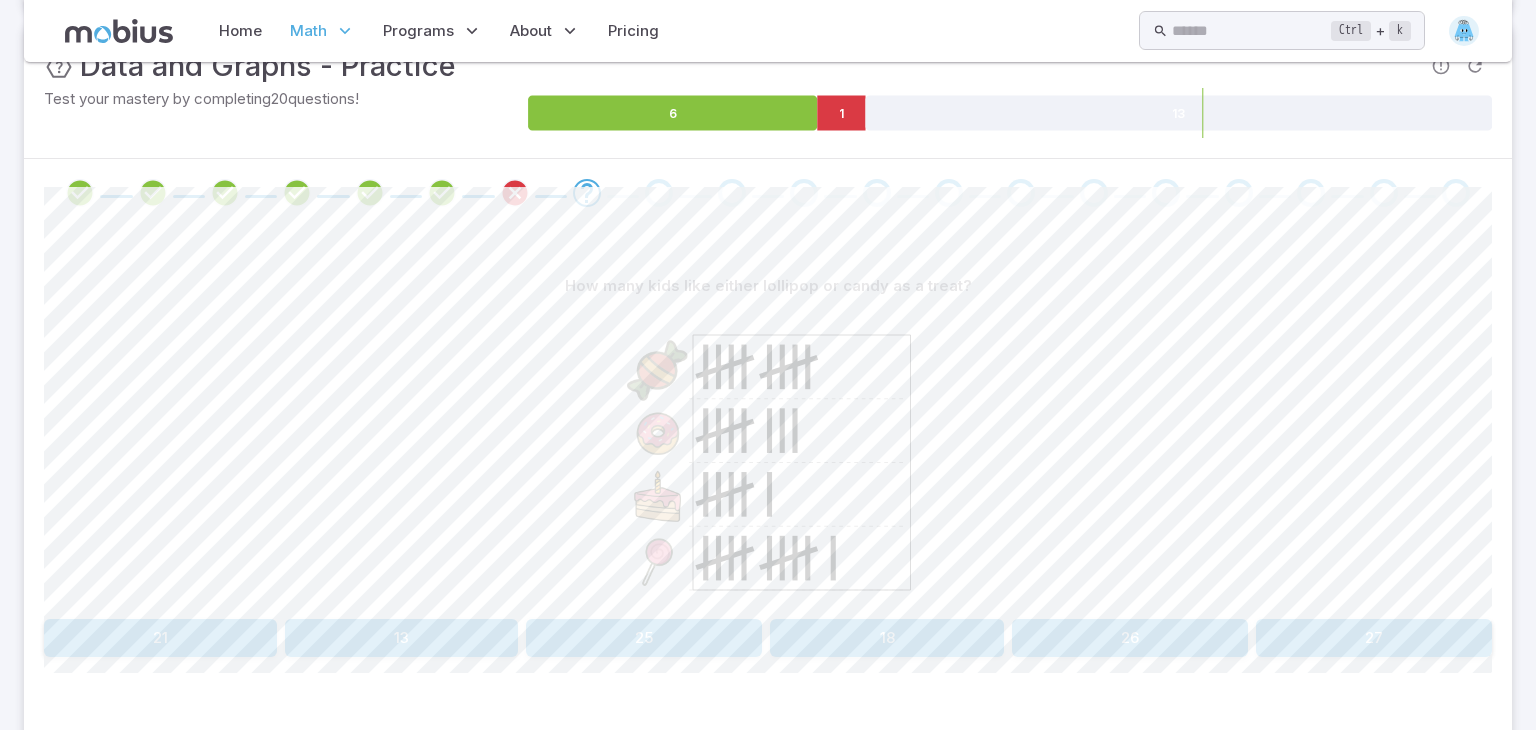 click on "21" at bounding box center [160, 638] 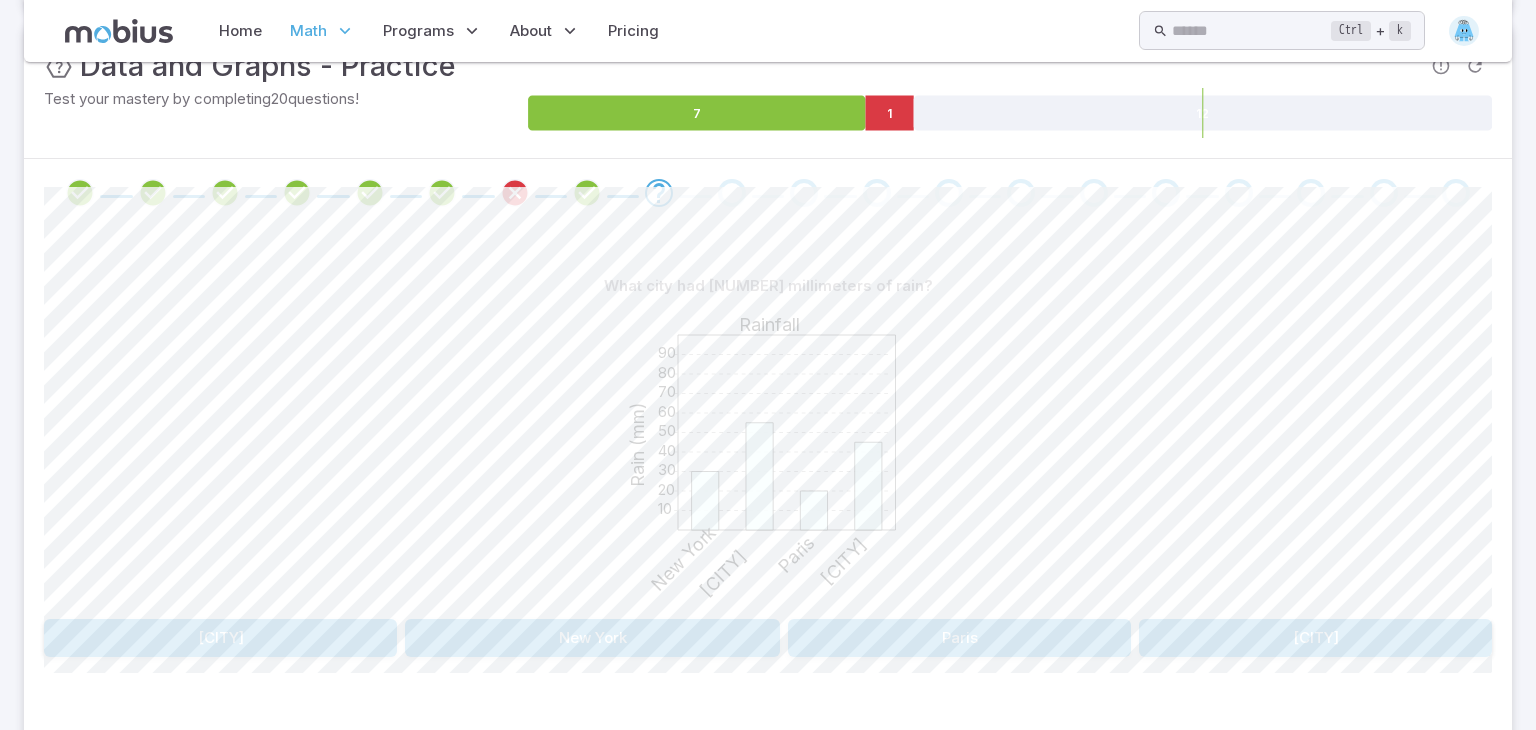 click on "[CITY]" at bounding box center (1315, 638) 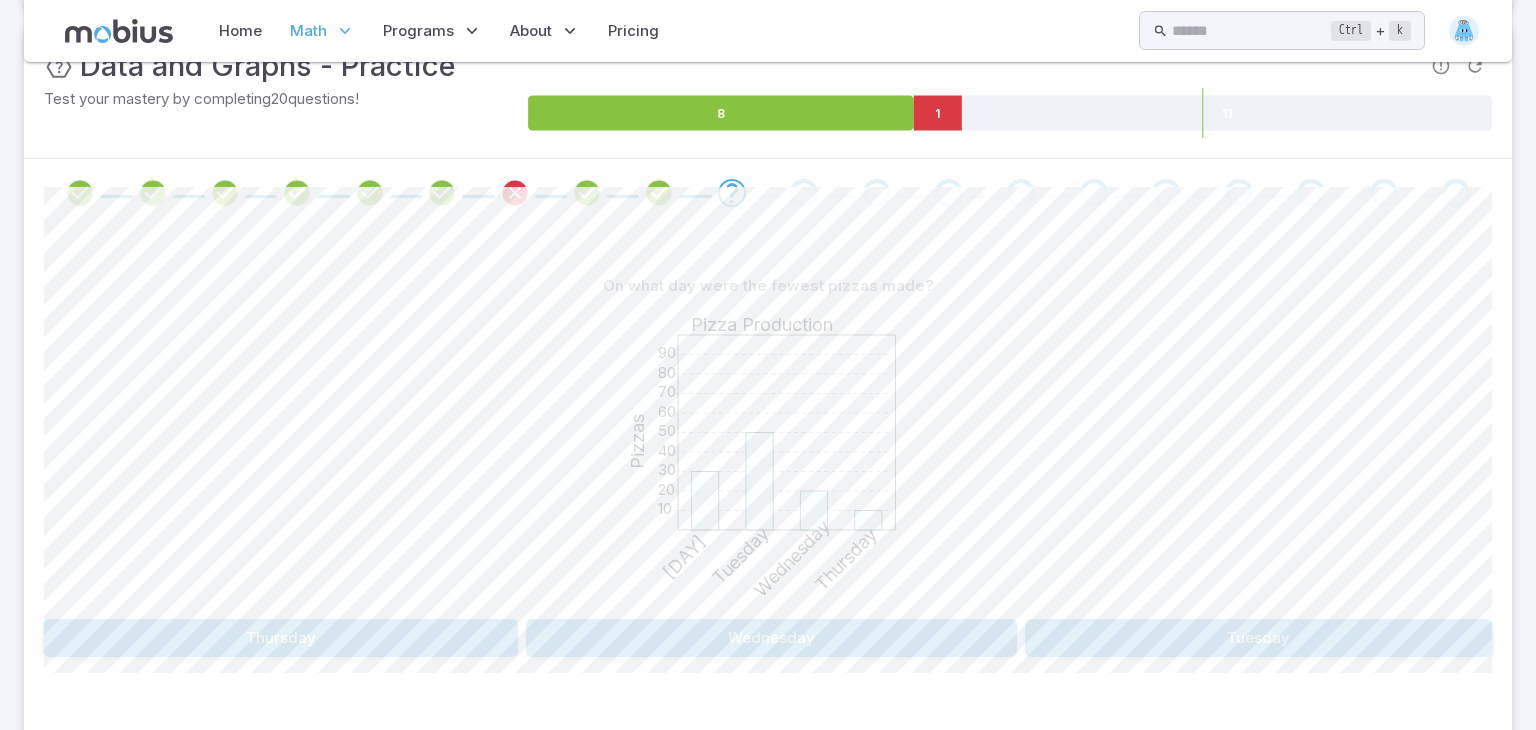 click on "Thursday" at bounding box center (281, 638) 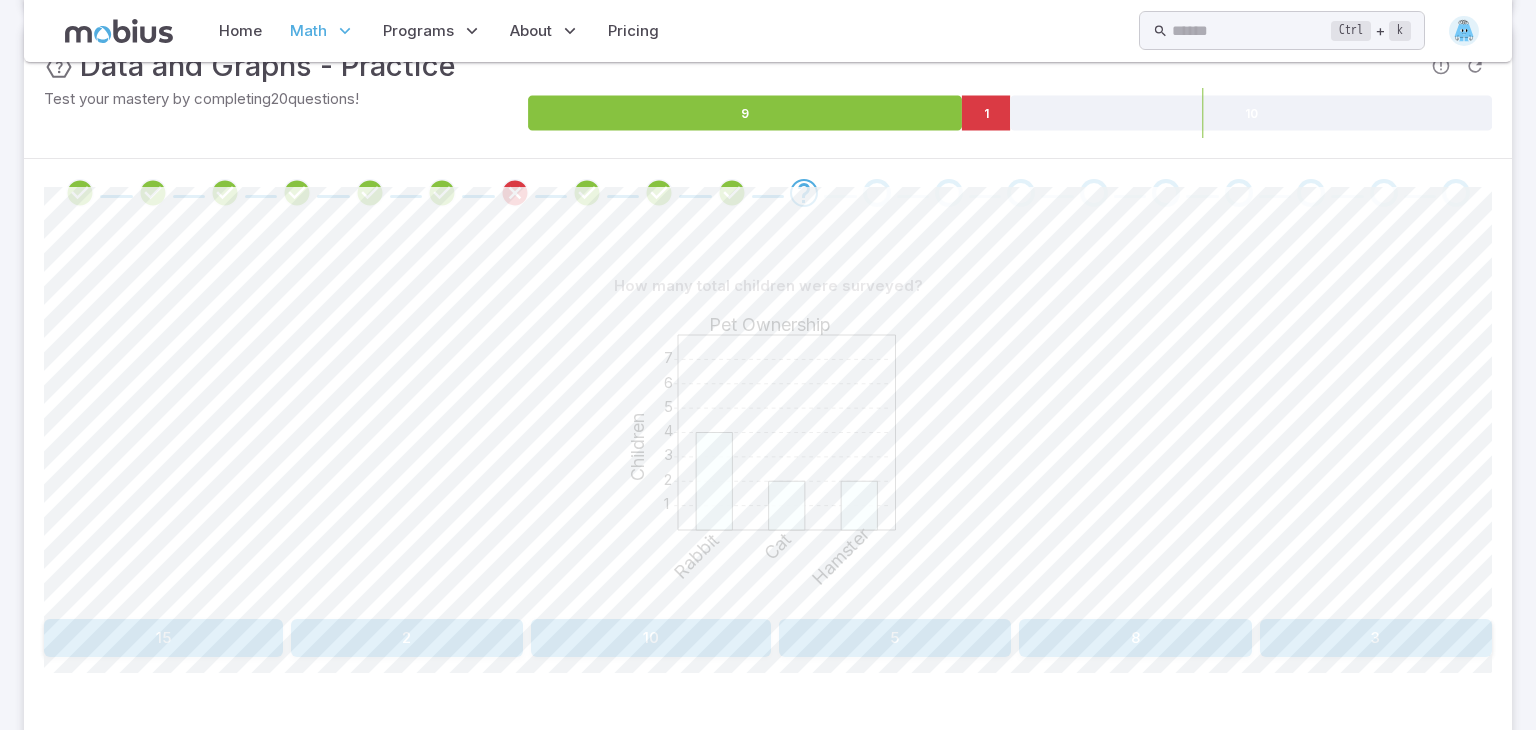 click on "8" at bounding box center [1135, 638] 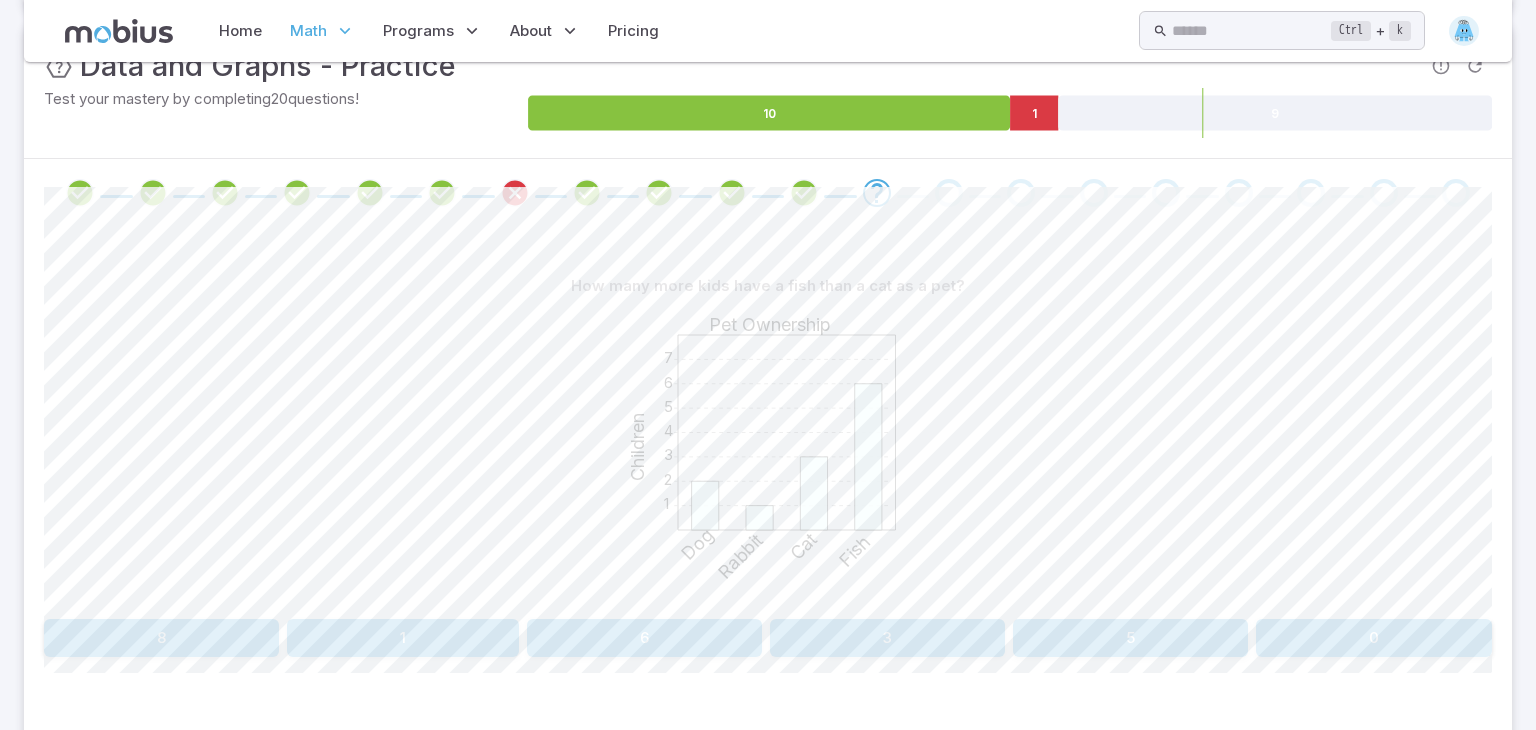 click on "3" at bounding box center (887, 638) 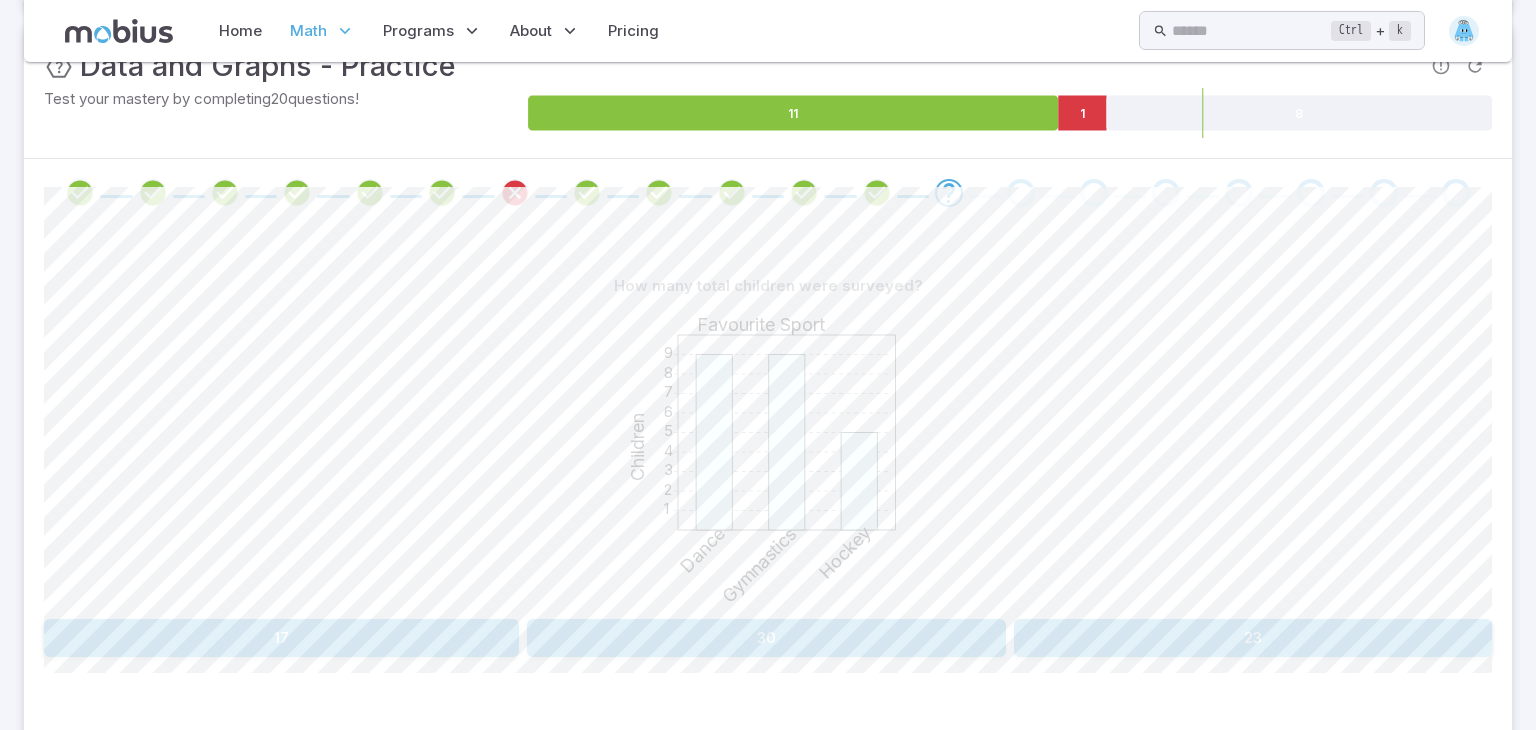 click on "23" at bounding box center (1253, 638) 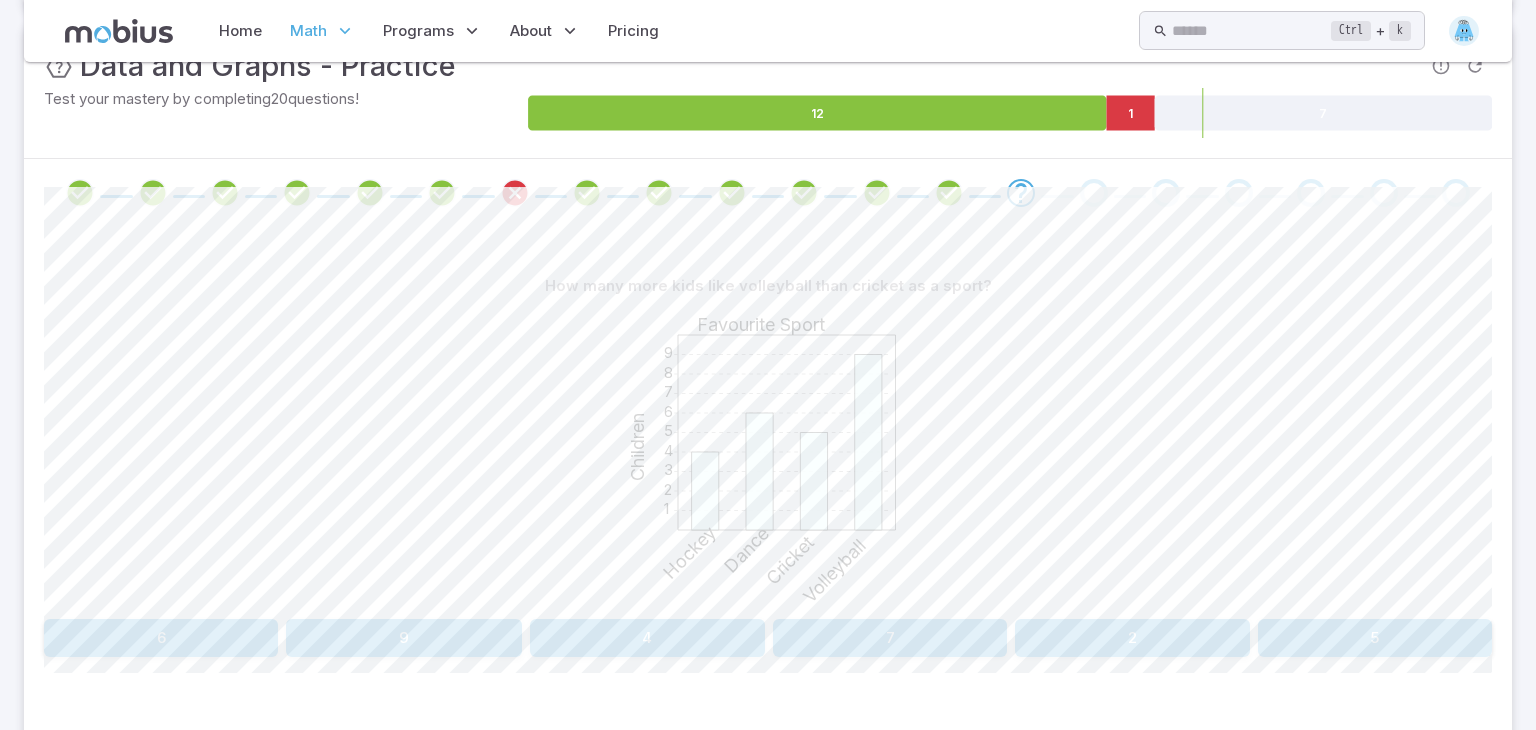 click on "6" at bounding box center (161, 638) 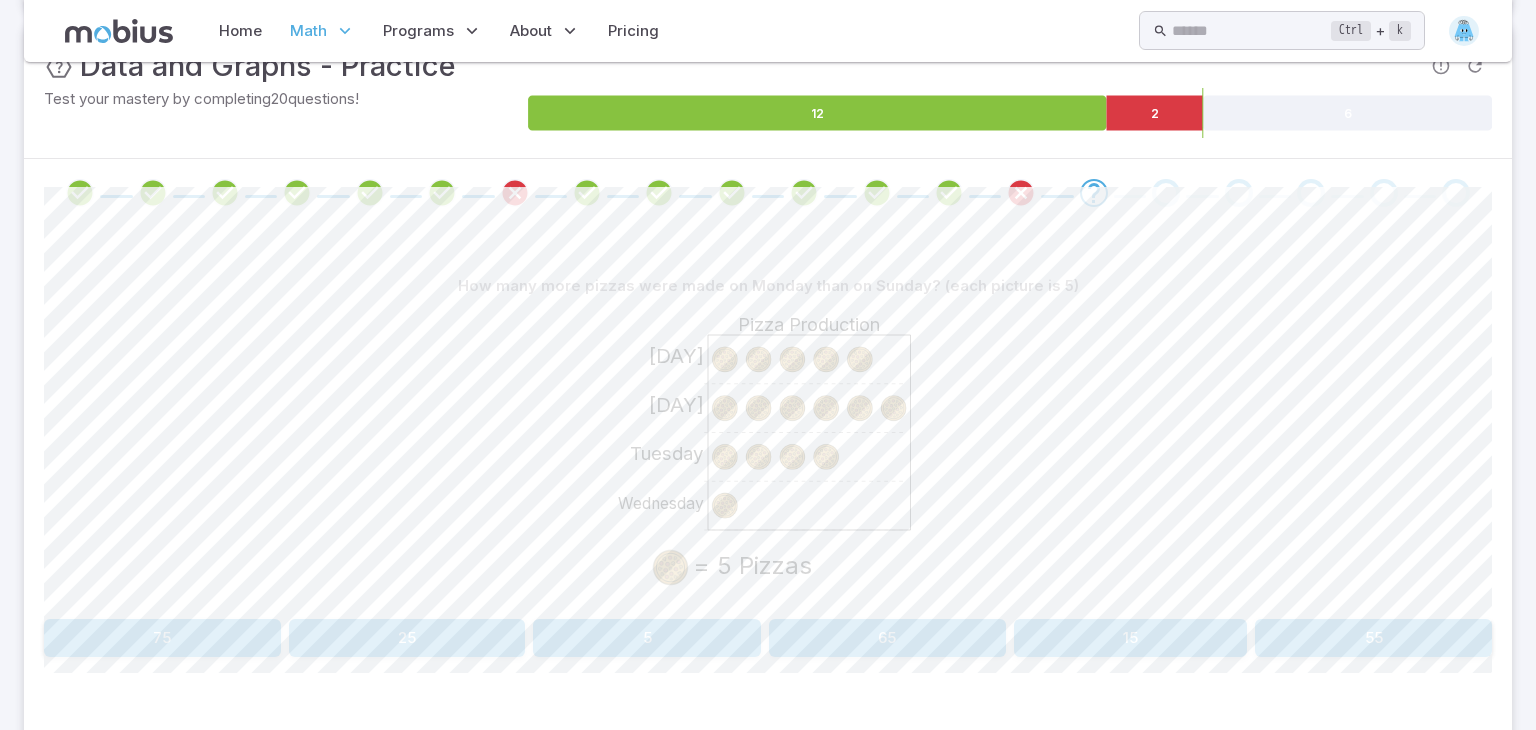 click on "5" at bounding box center (647, 638) 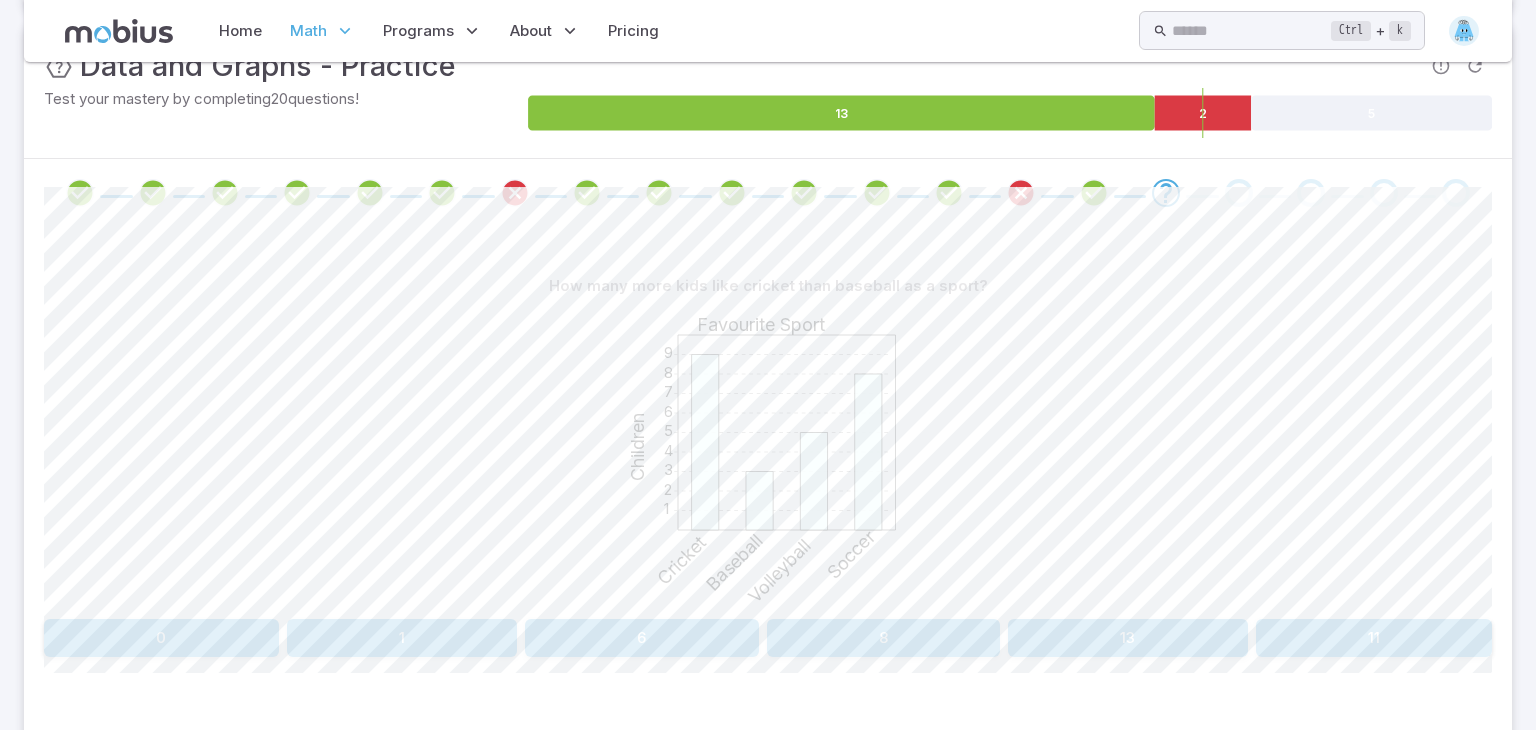 click on "6" at bounding box center [642, 638] 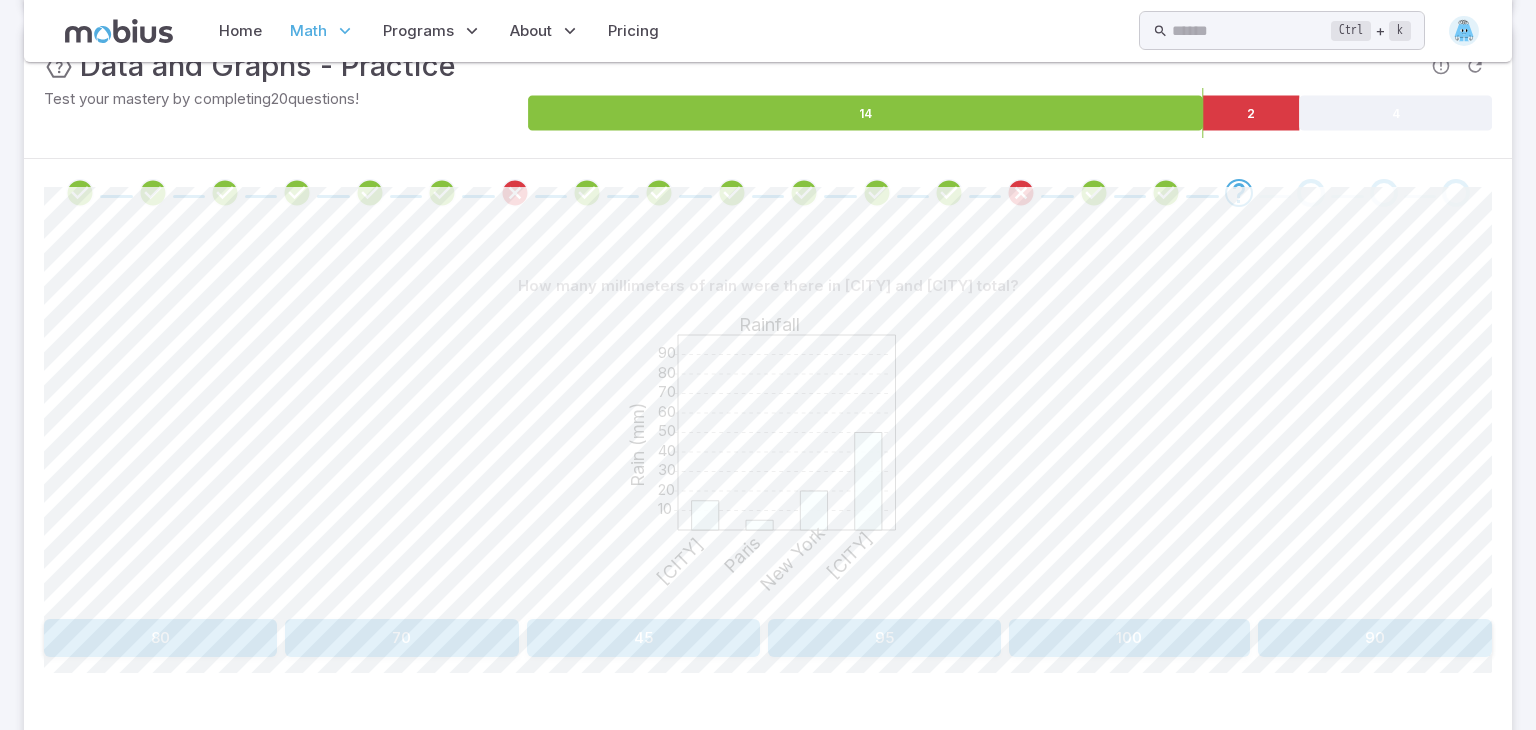 click on "70" at bounding box center [401, 638] 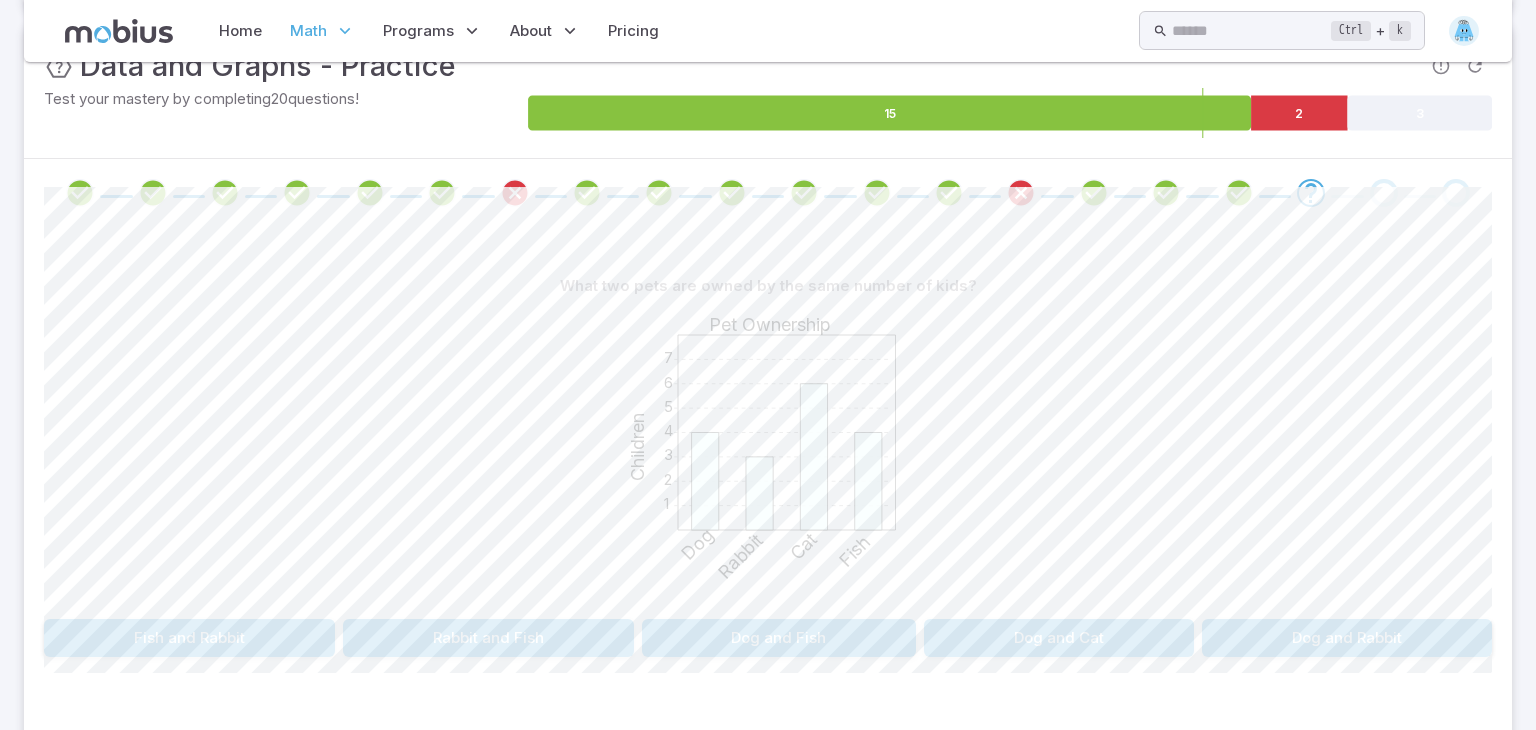 click on "Dog and Fish" at bounding box center (779, 638) 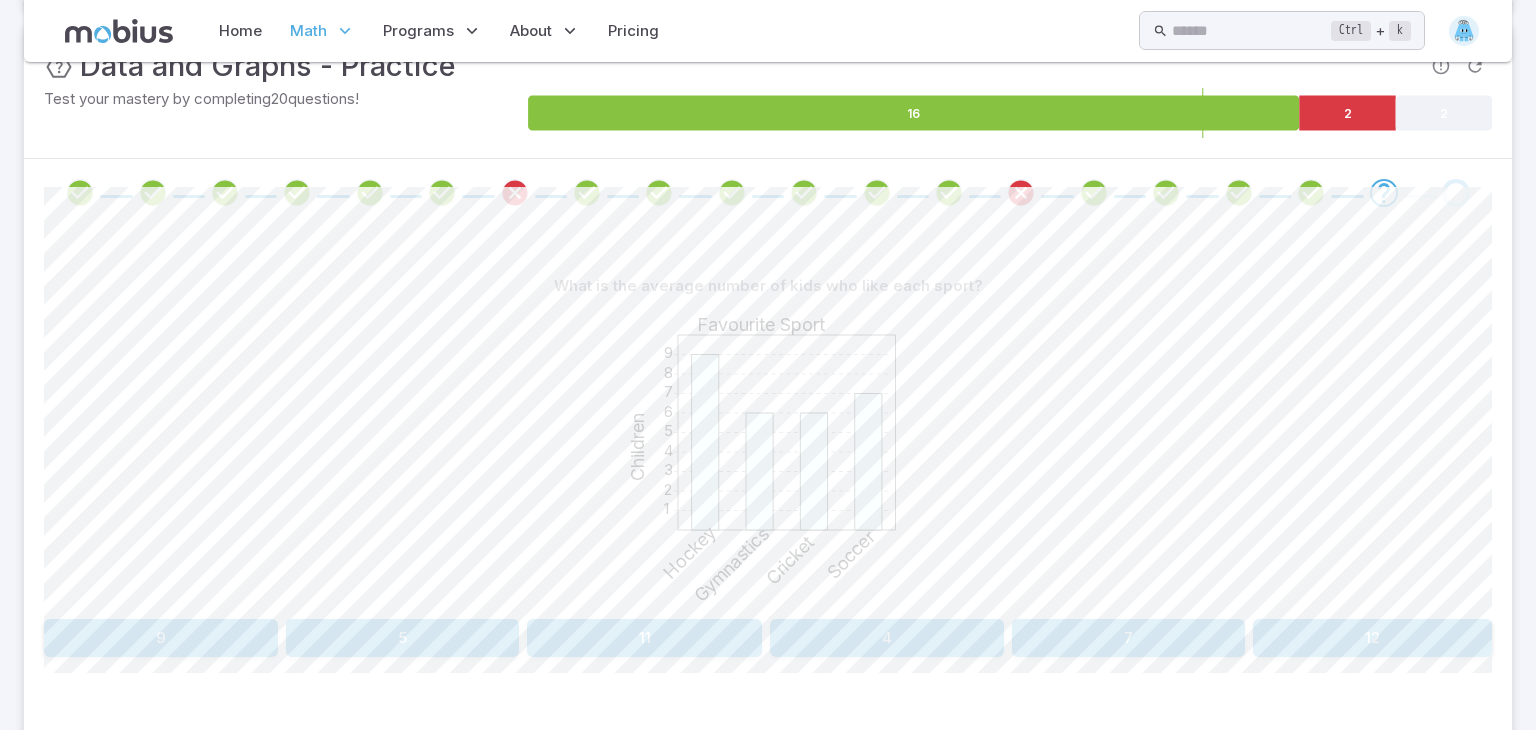 click on "12" at bounding box center [1372, 638] 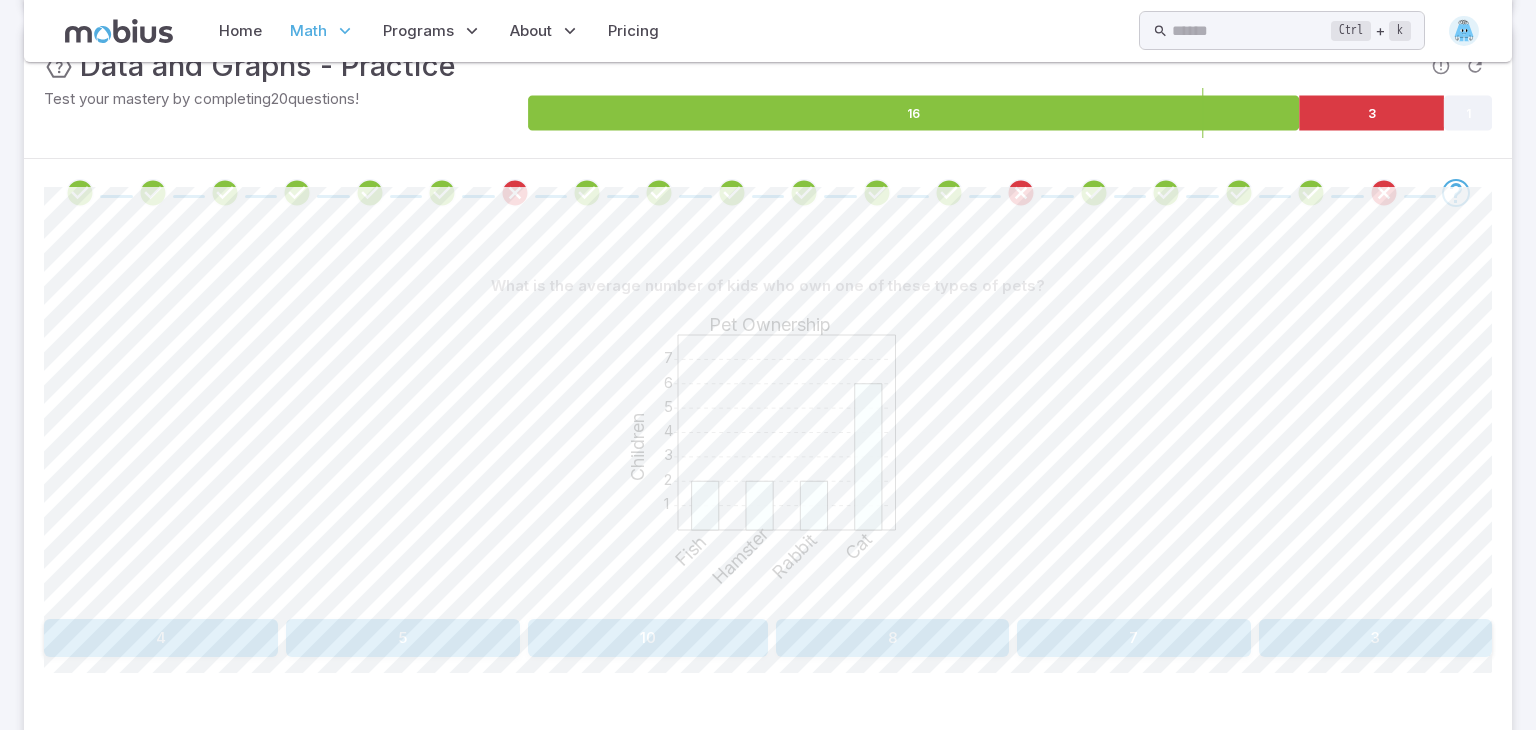 click on "8" at bounding box center [892, 638] 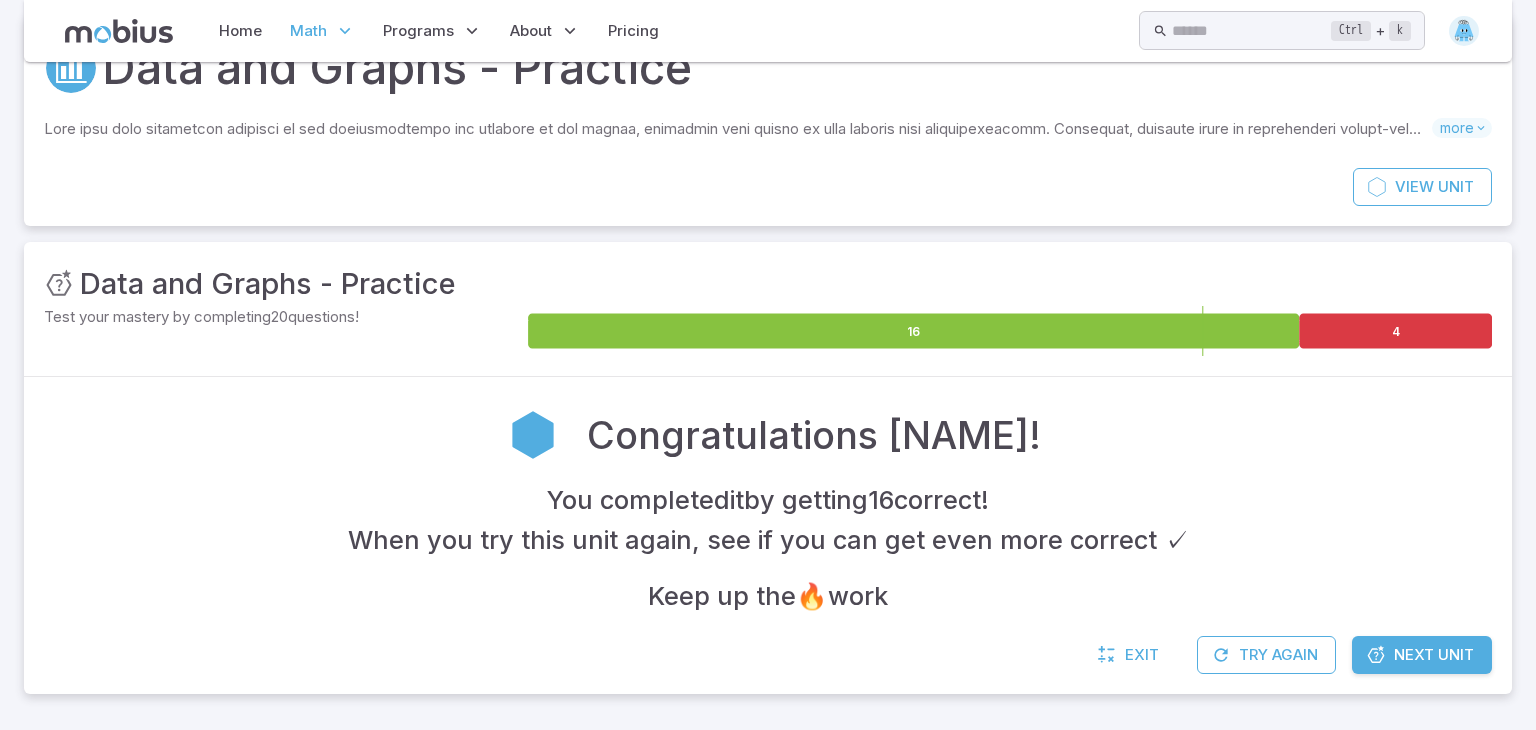 scroll, scrollTop: 101, scrollLeft: 0, axis: vertical 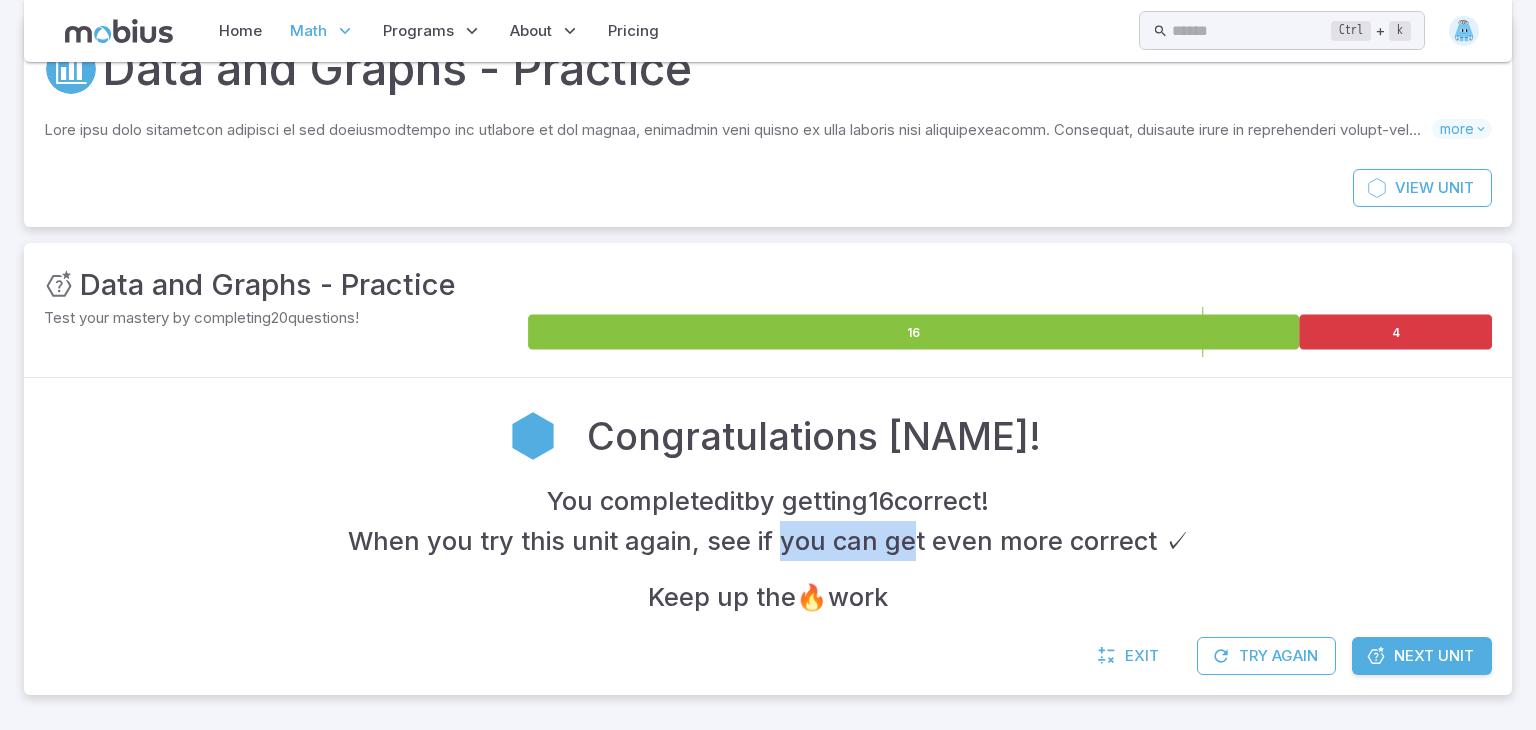 drag, startPoint x: 783, startPoint y: 540, endPoint x: 917, endPoint y: 540, distance: 134 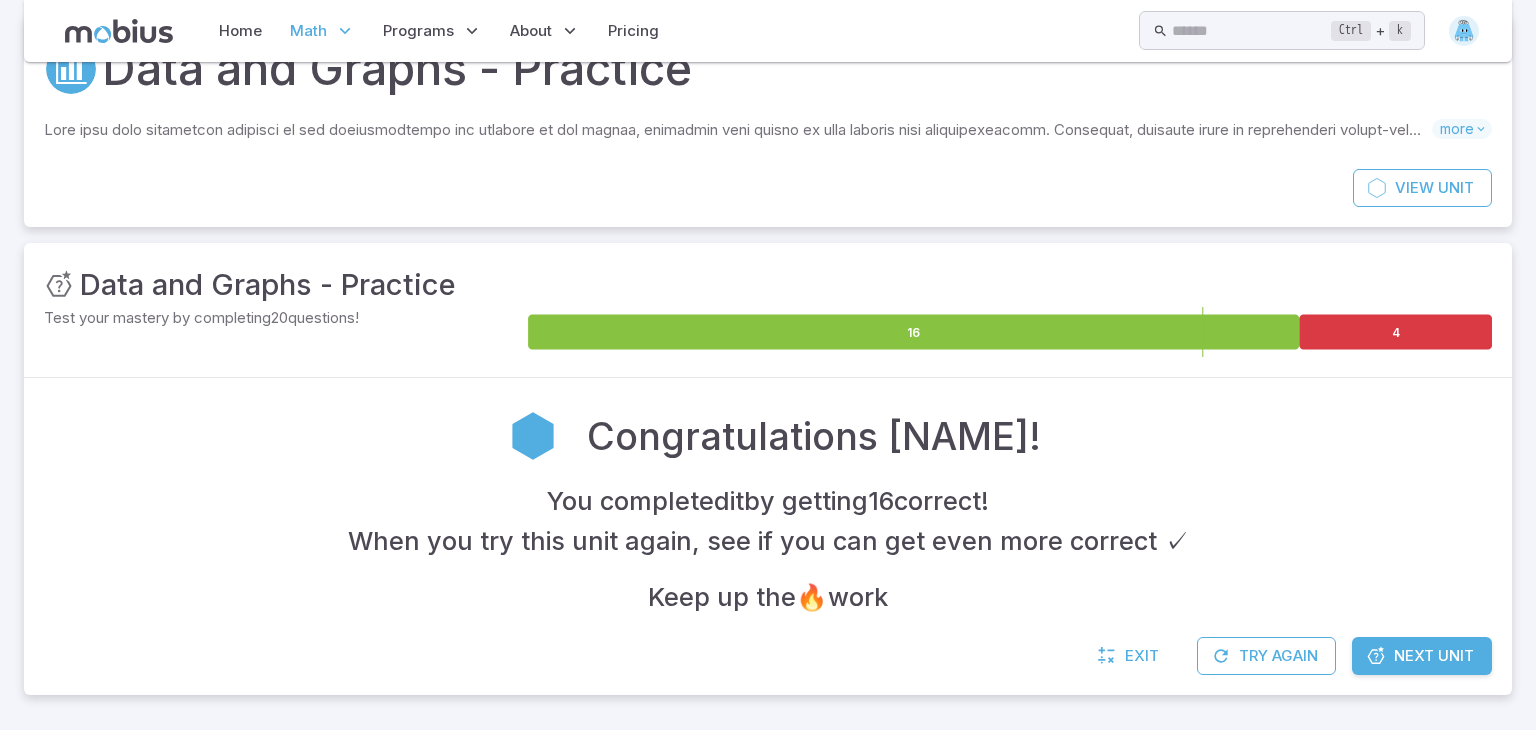 click on "Congratulations [FIRST]! You completed it by getting 16 correct ✓ Keep up the 🔥 work" at bounding box center [768, 507] 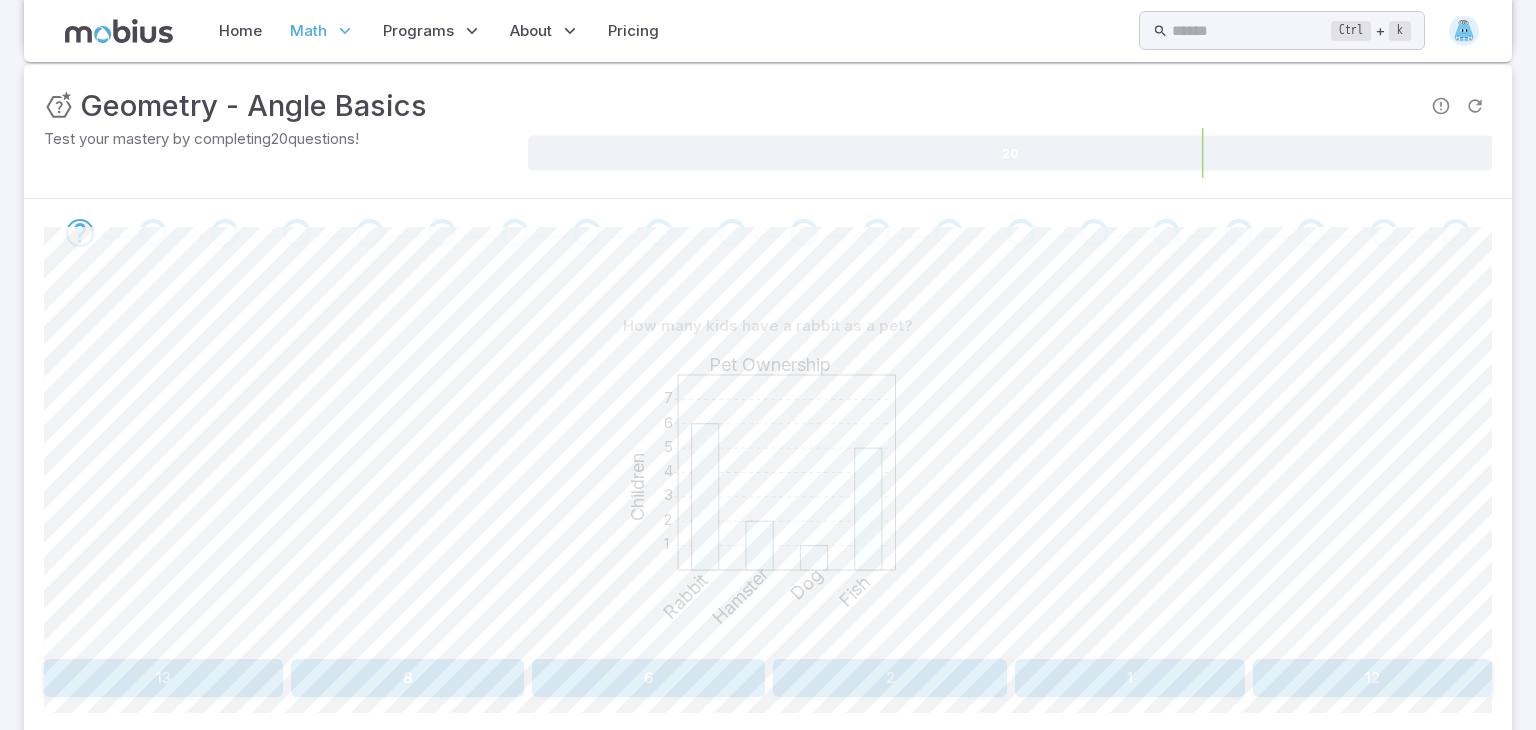 scroll, scrollTop: 320, scrollLeft: 0, axis: vertical 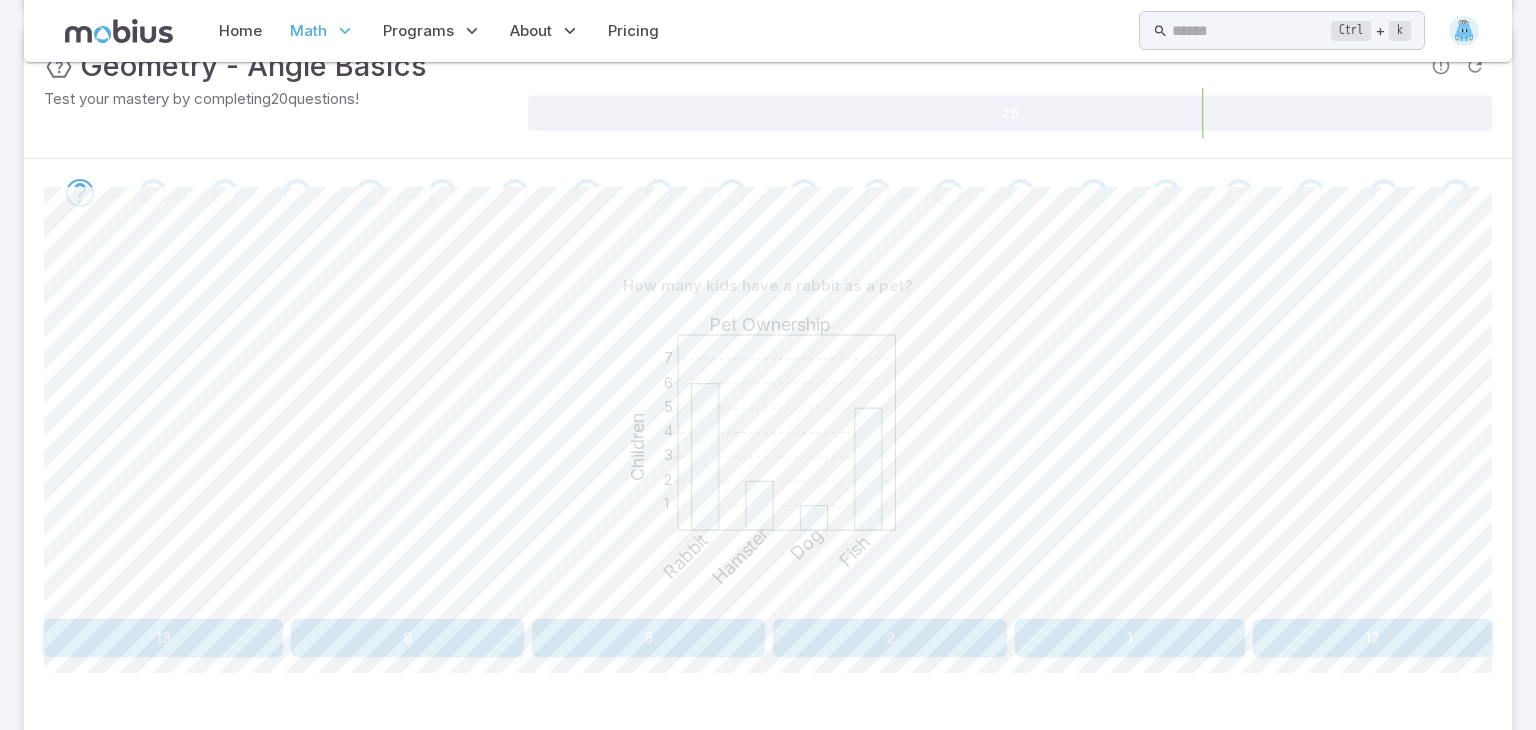 click on "6" at bounding box center (648, 638) 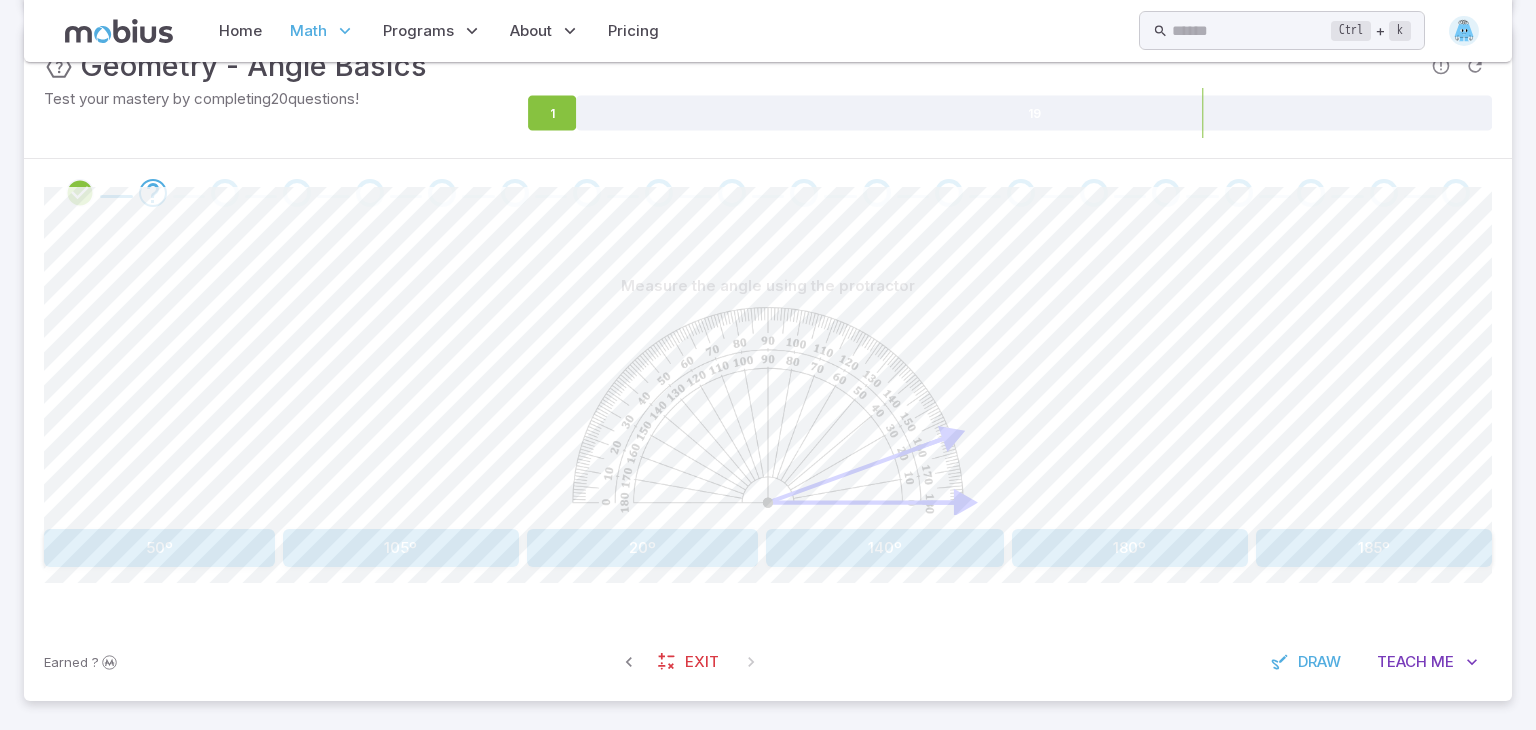 click on "140º" at bounding box center (885, 548) 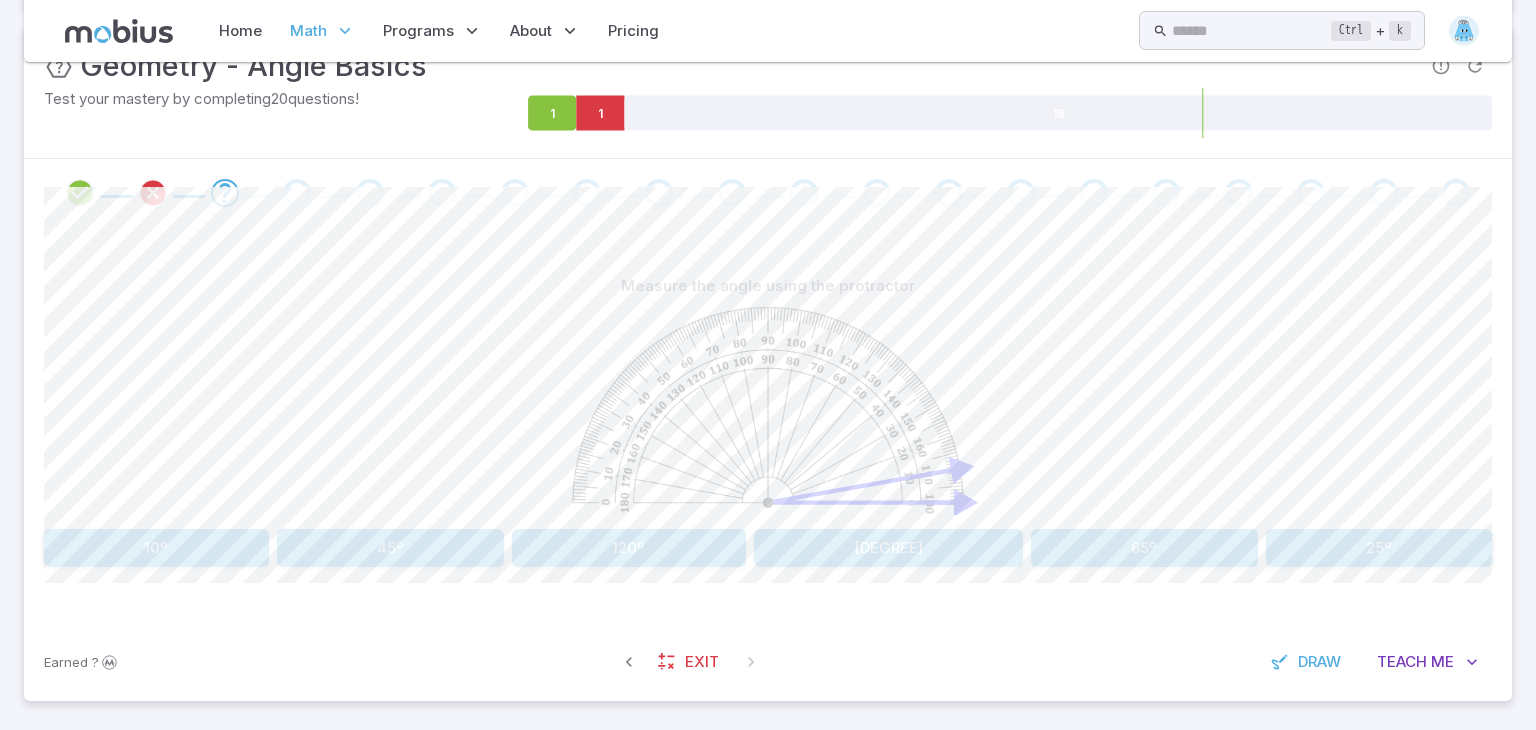 click on "25º" at bounding box center (1379, 548) 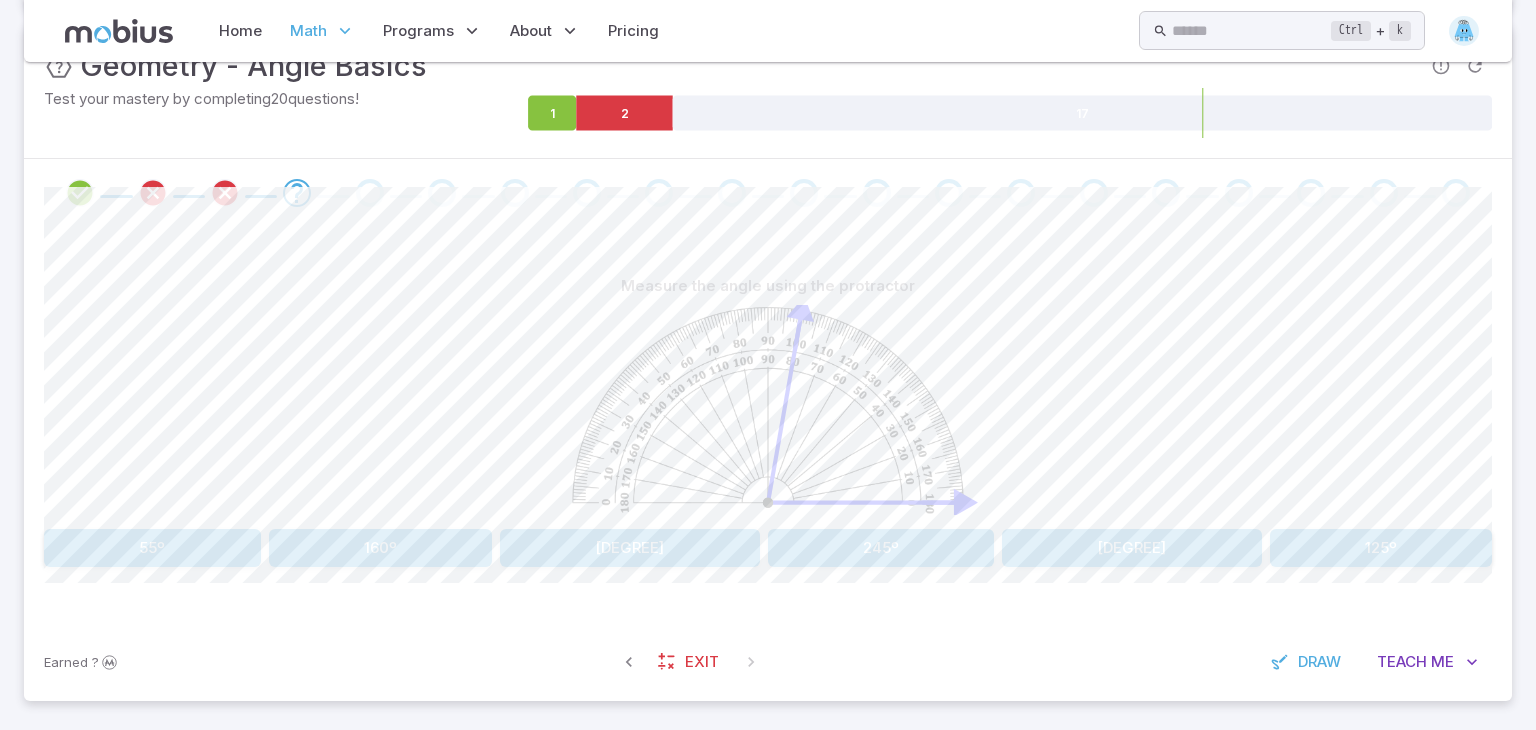 click on "[DEGREE]" at bounding box center [630, 548] 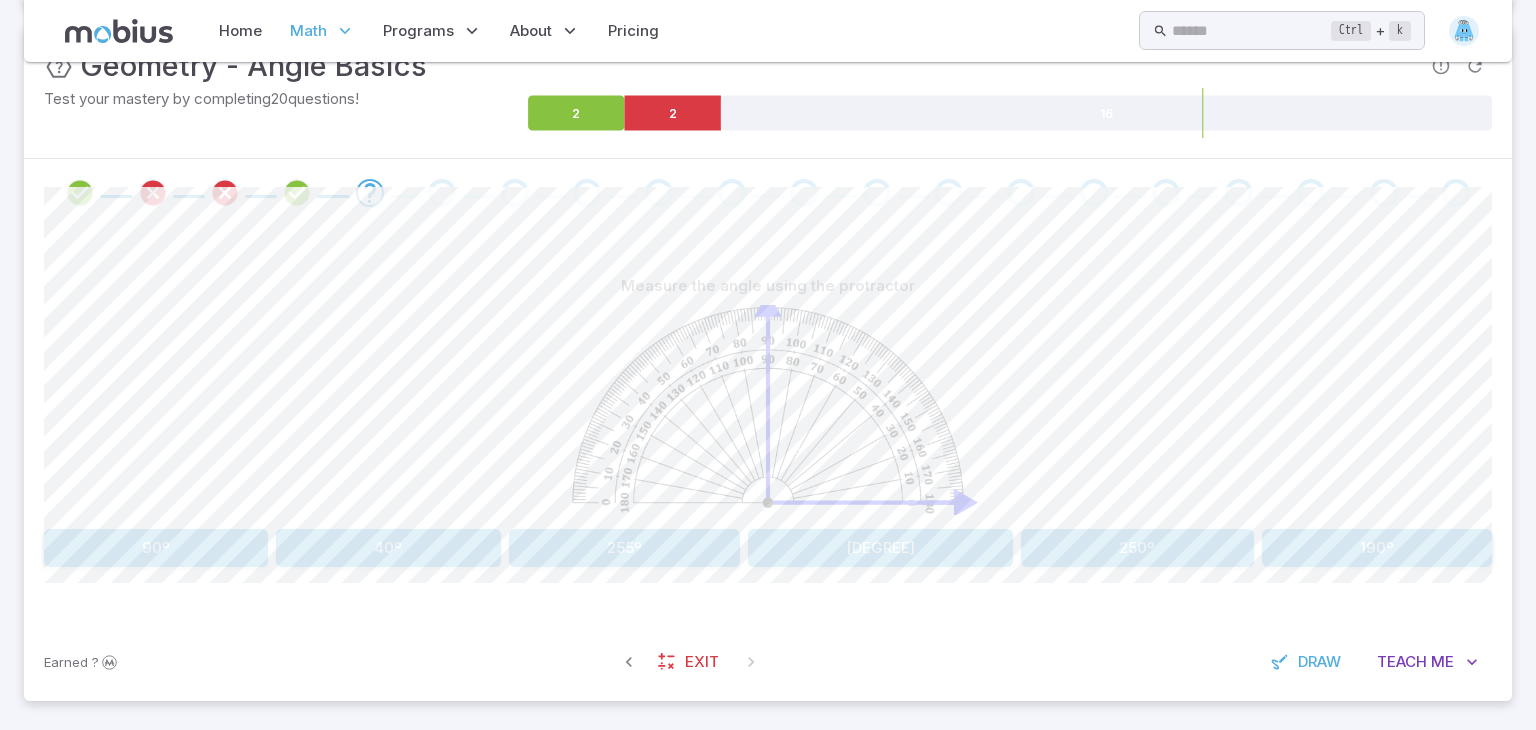 click on "190º" at bounding box center (1377, 548) 